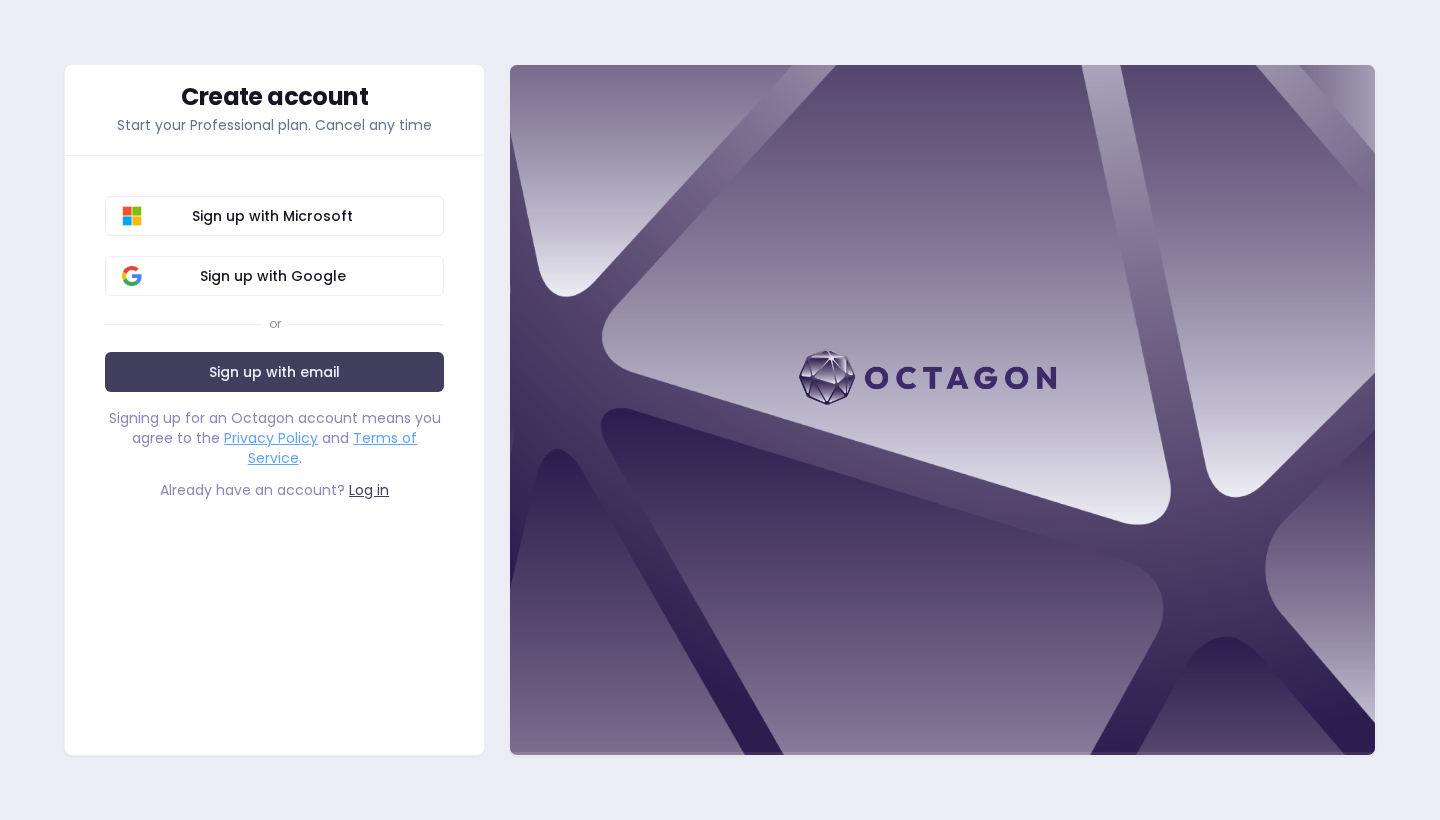 scroll, scrollTop: 0, scrollLeft: 0, axis: both 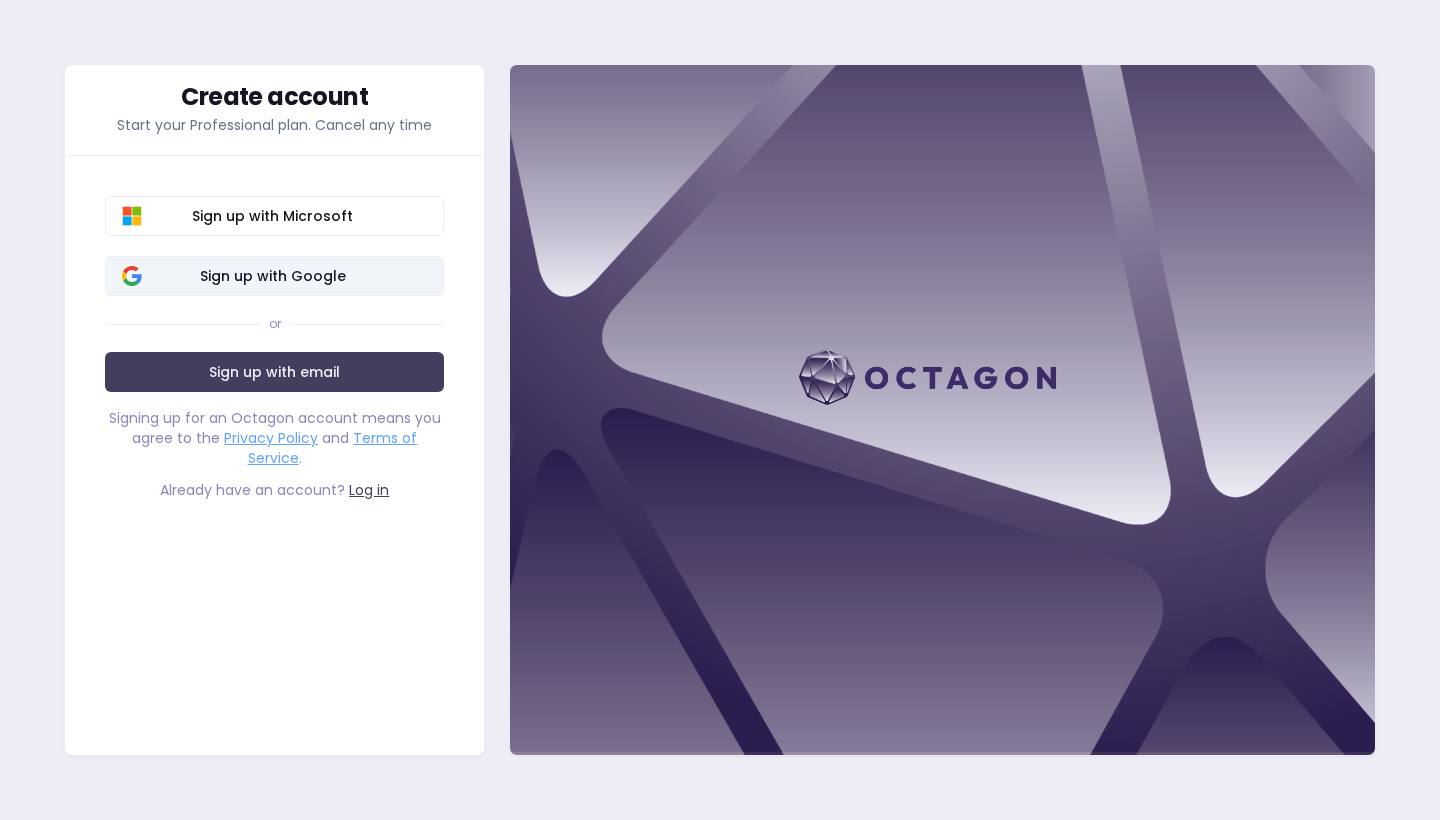 click on "Sign up with Google" at bounding box center (272, 276) 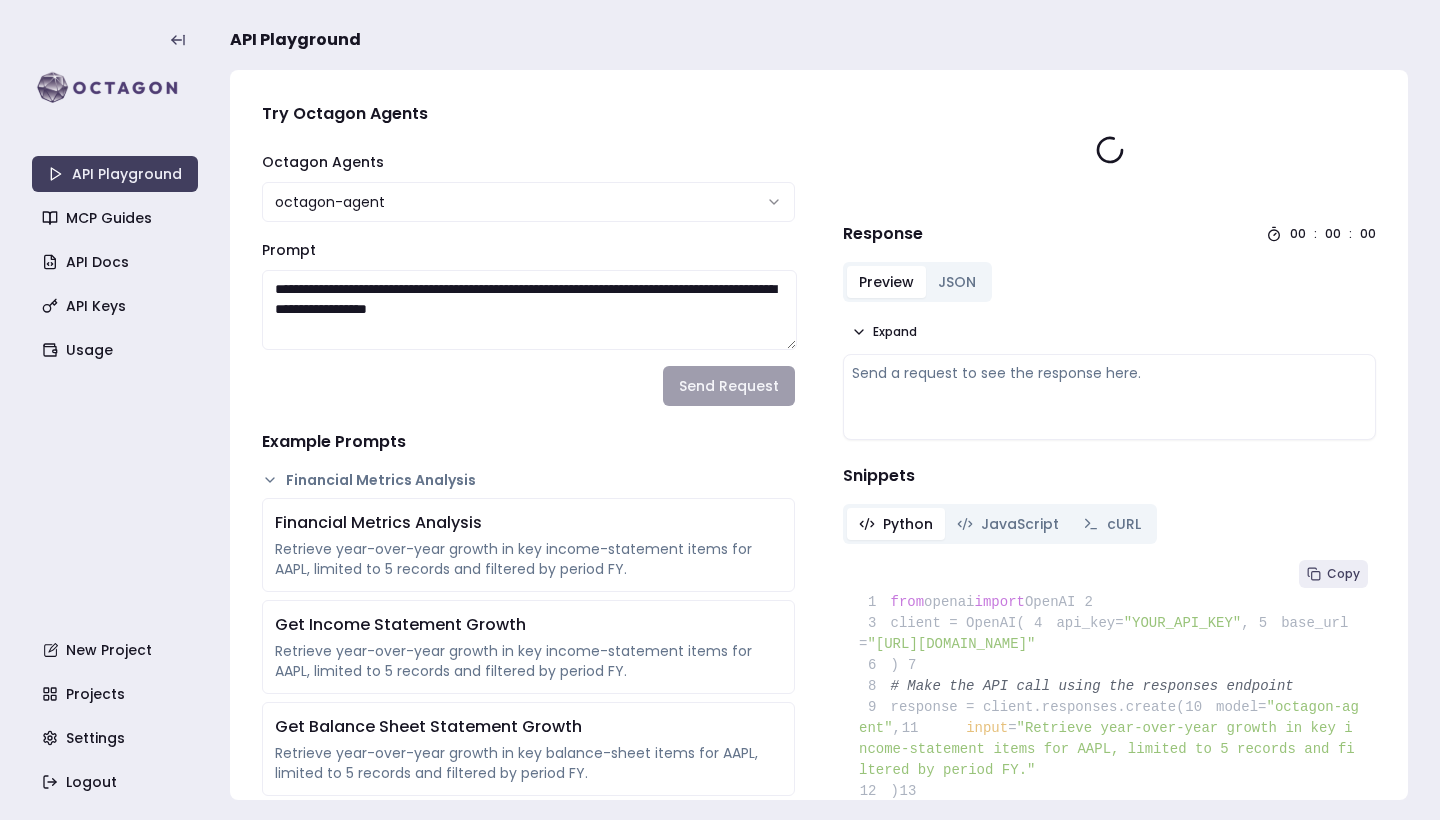 scroll, scrollTop: 0, scrollLeft: 0, axis: both 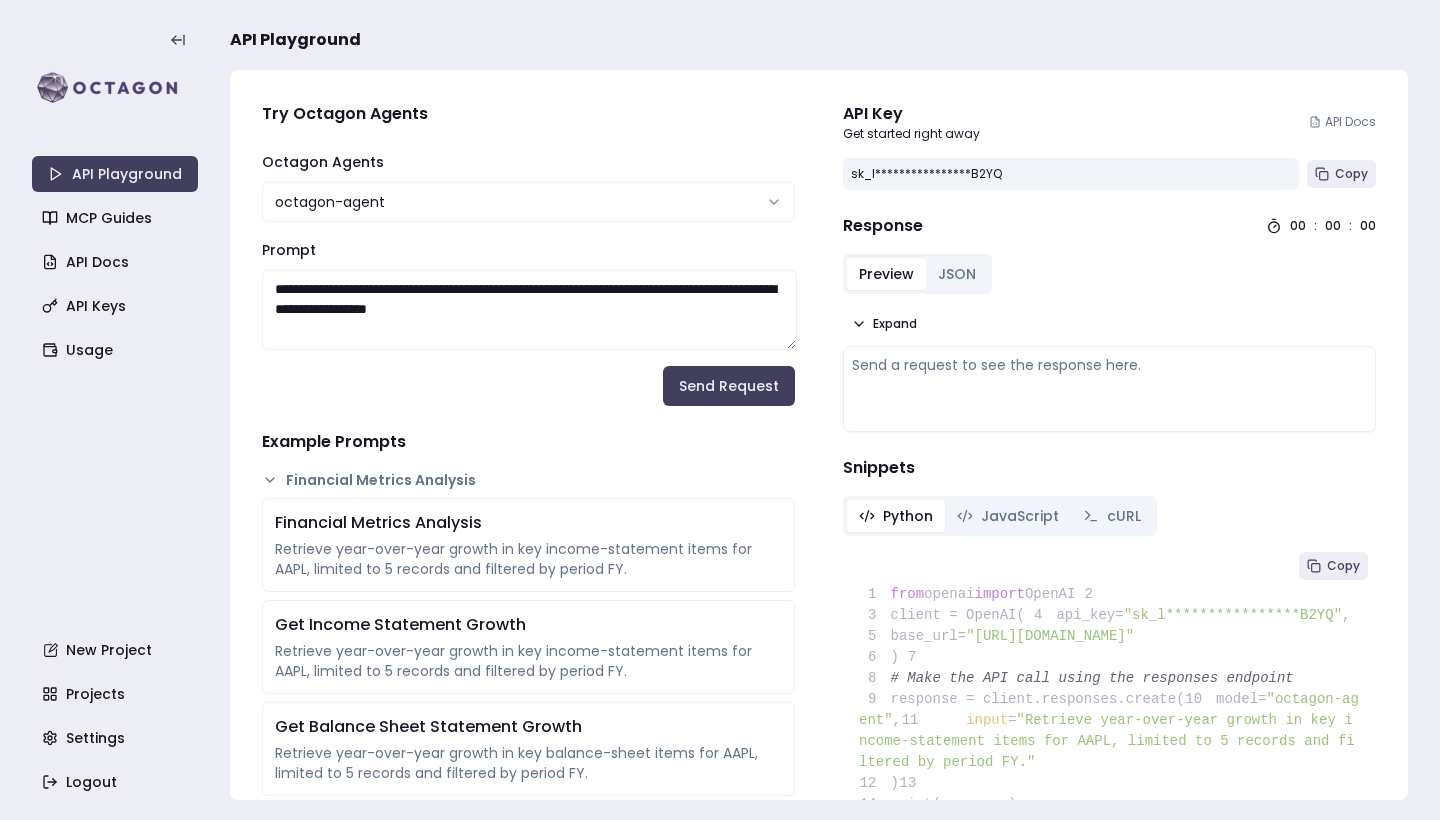 click on "**********" at bounding box center (529, 310) 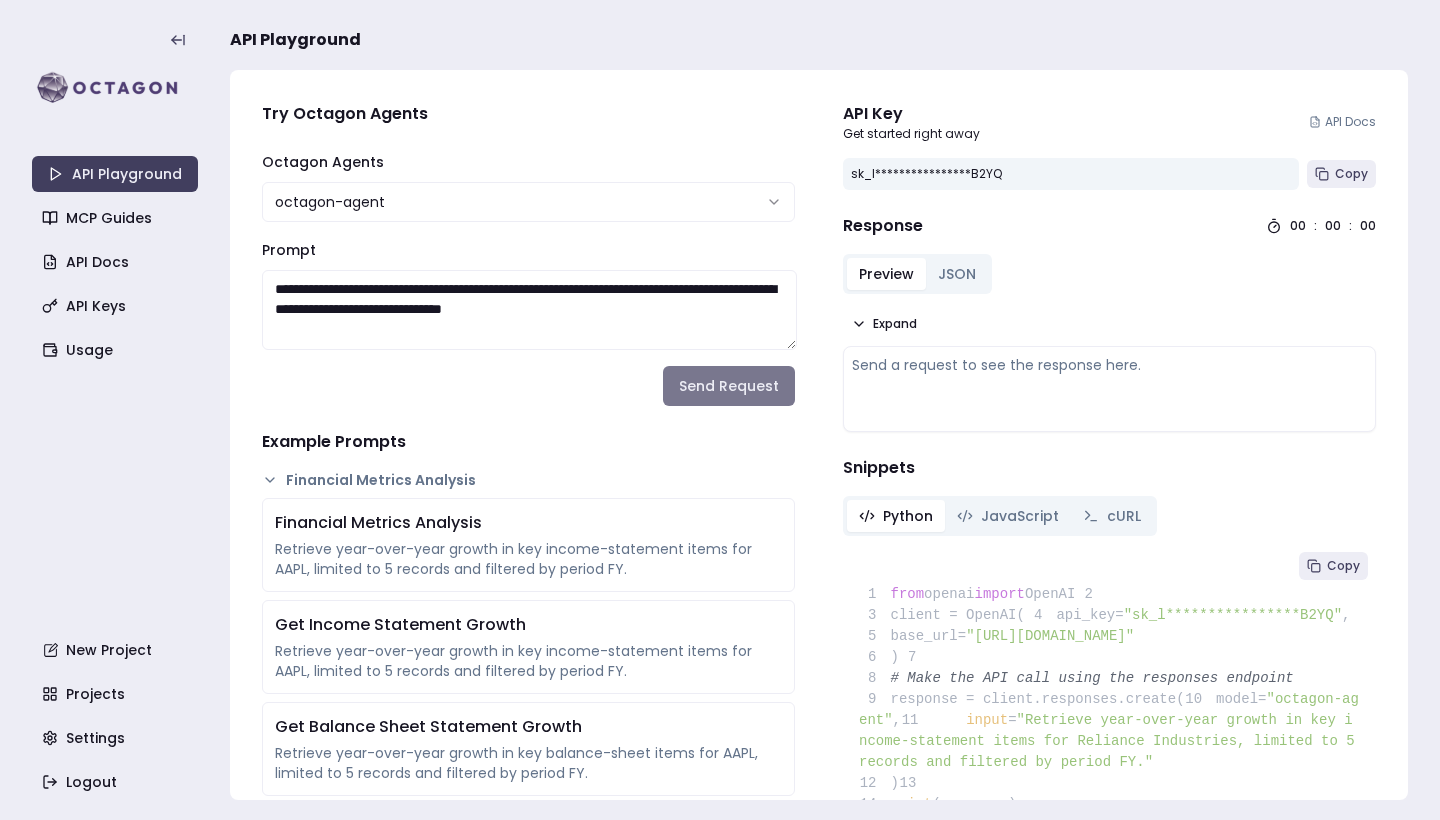 click on "Send Request" at bounding box center [729, 386] 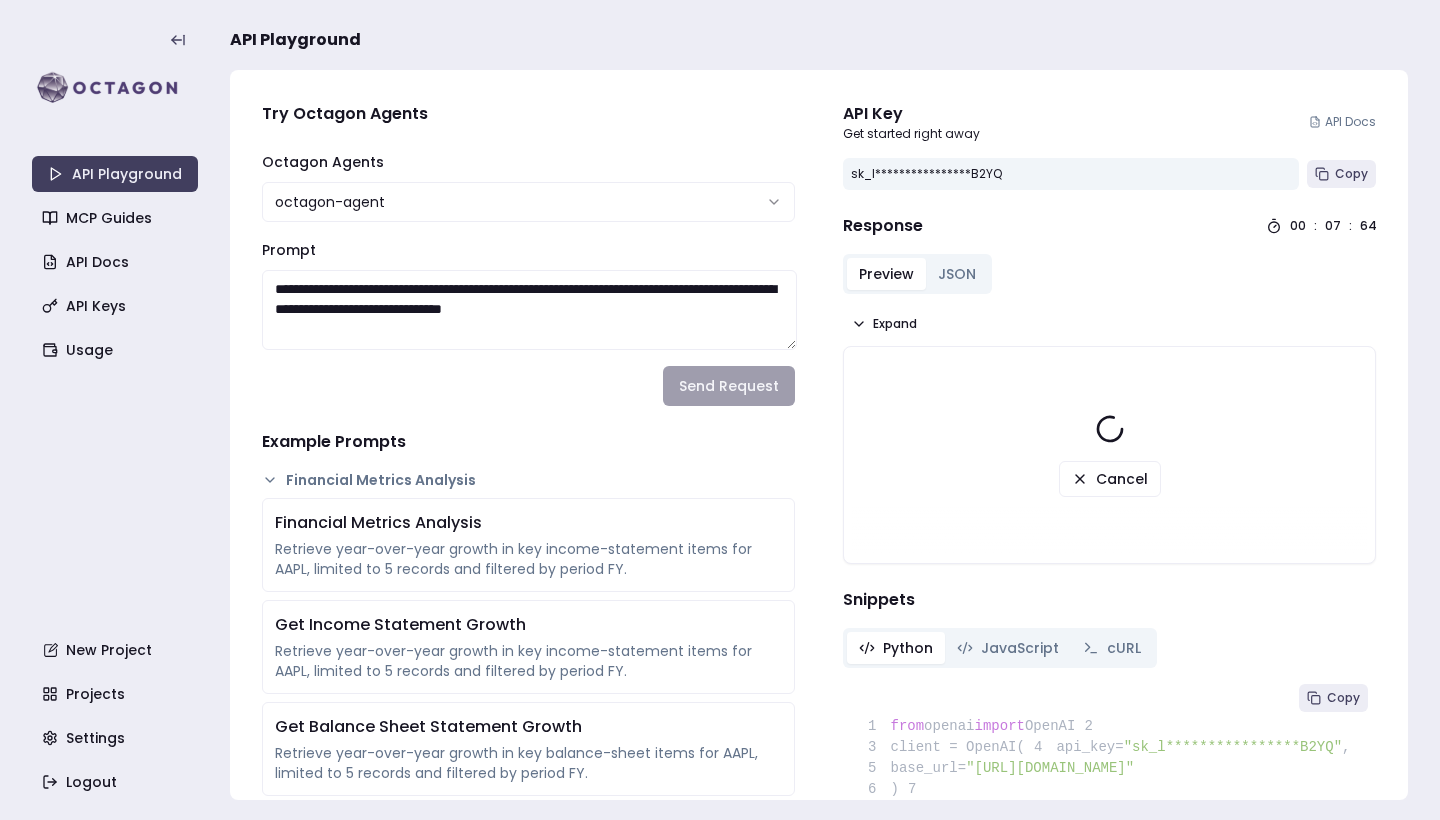 scroll, scrollTop: 0, scrollLeft: 0, axis: both 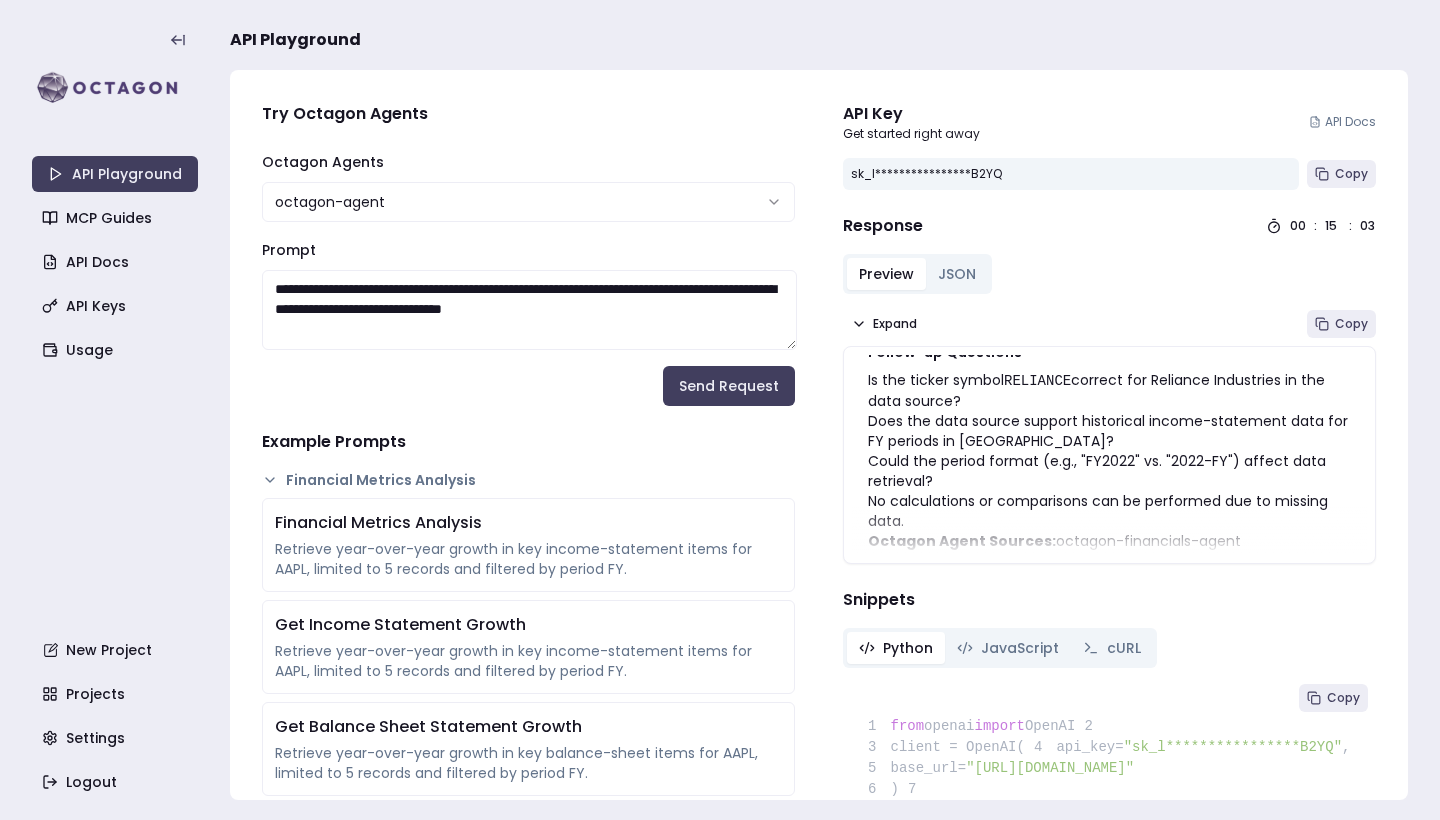 drag, startPoint x: 540, startPoint y: 290, endPoint x: 514, endPoint y: 291, distance: 26.019224 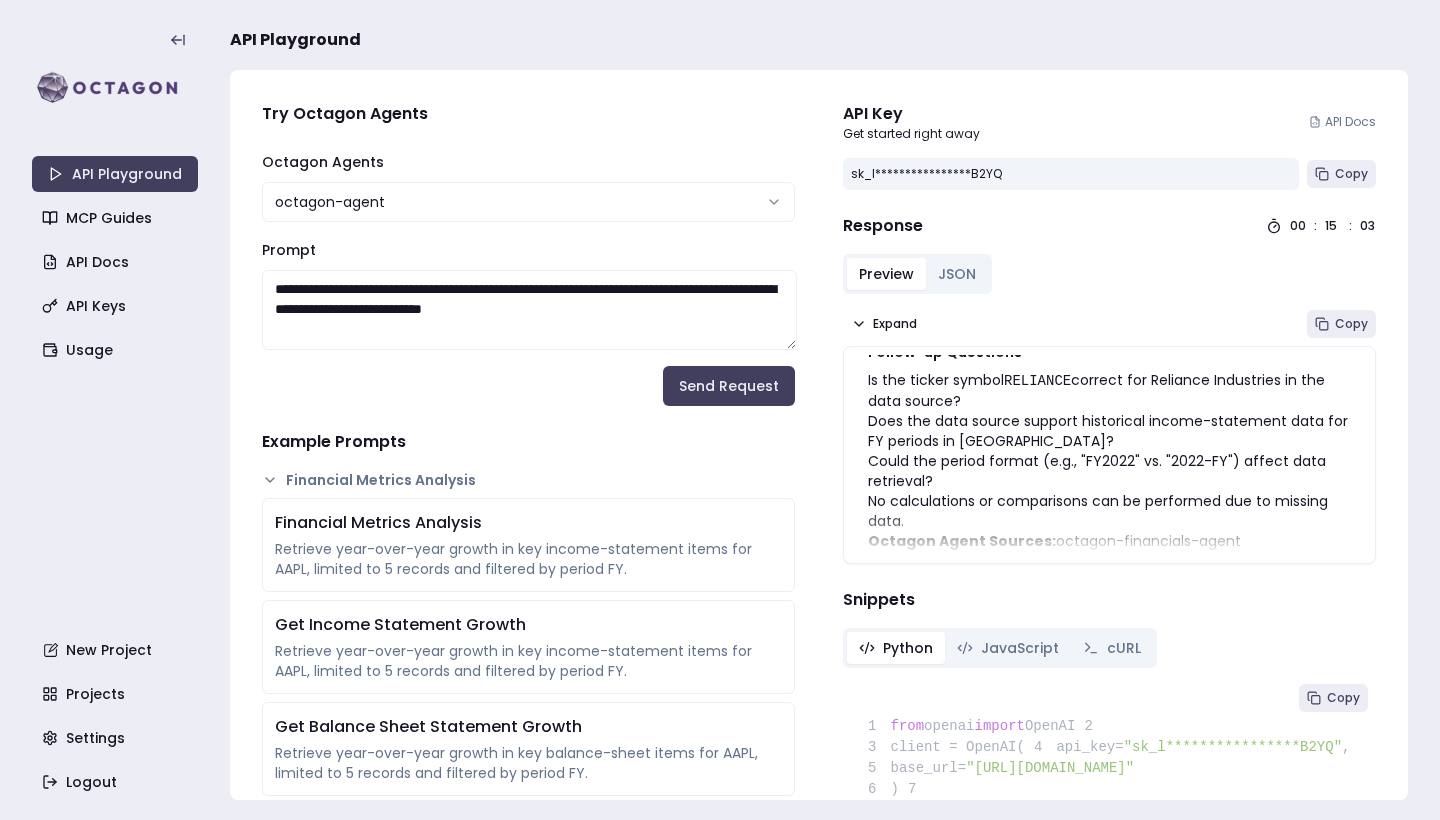 drag, startPoint x: 567, startPoint y: 287, endPoint x: 686, endPoint y: 281, distance: 119.15116 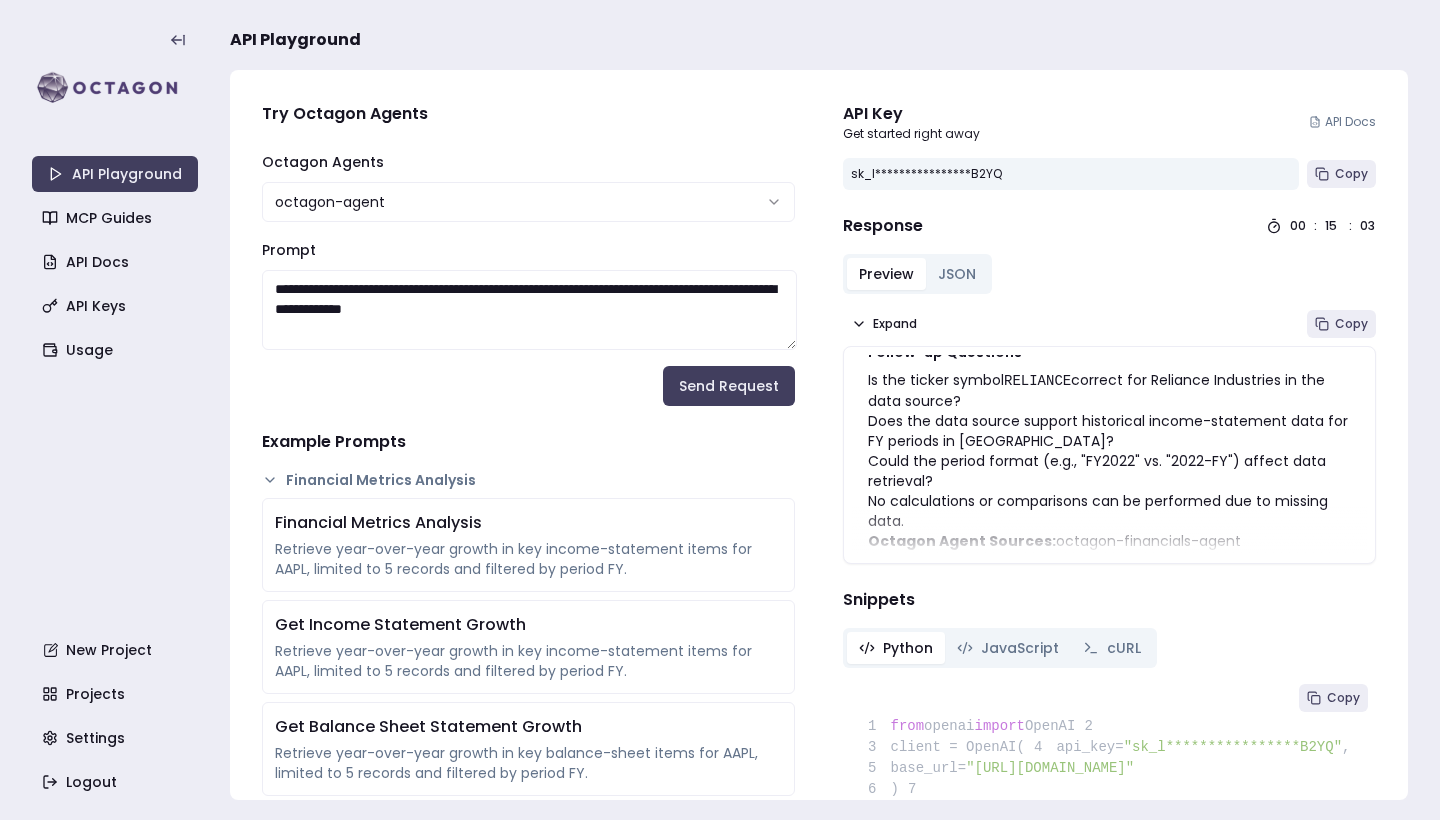click on "**********" at bounding box center [529, 310] 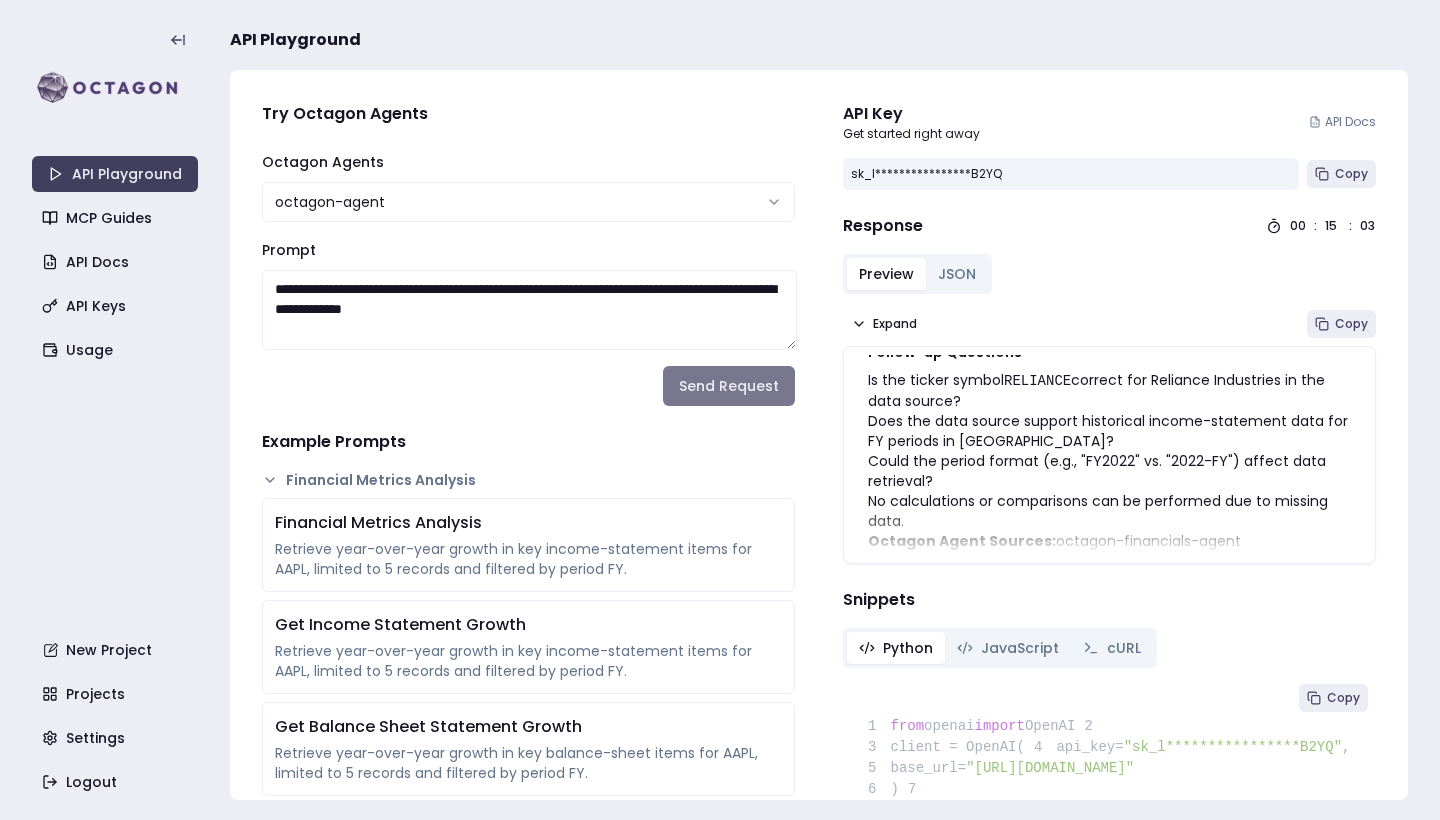 click on "Send Request" at bounding box center (729, 386) 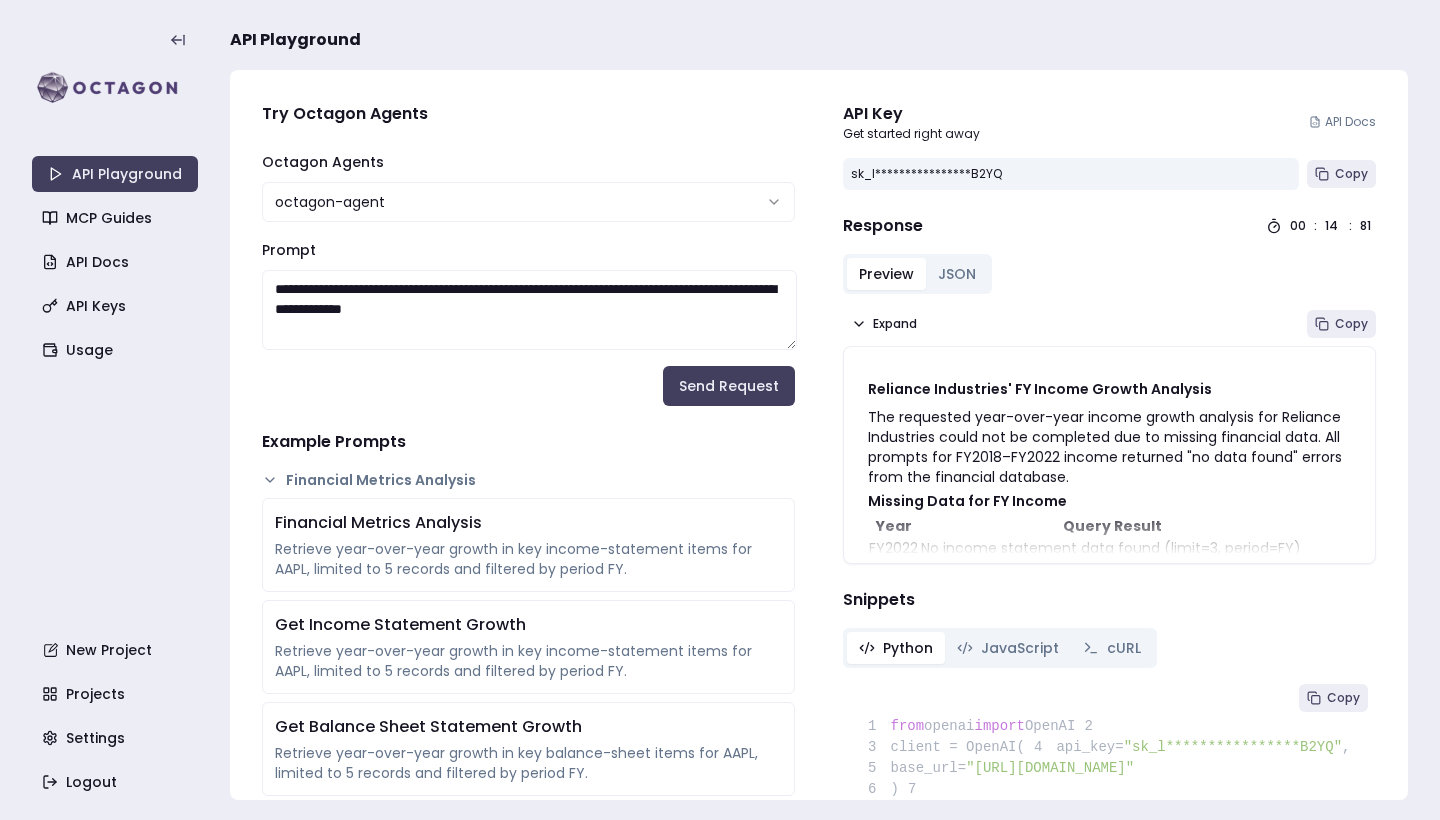 scroll, scrollTop: 0, scrollLeft: 0, axis: both 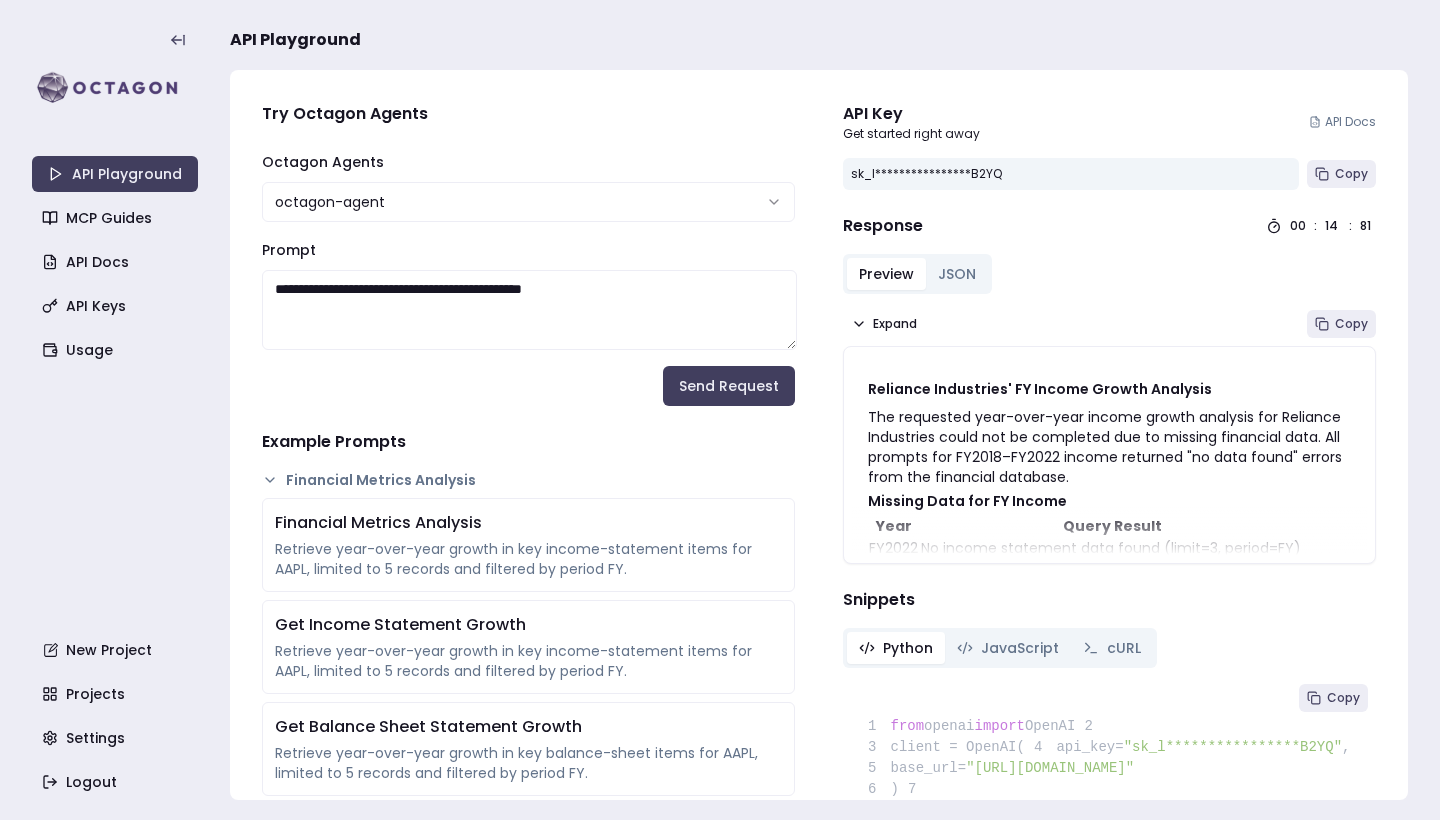 click on "**********" at bounding box center (529, 310) 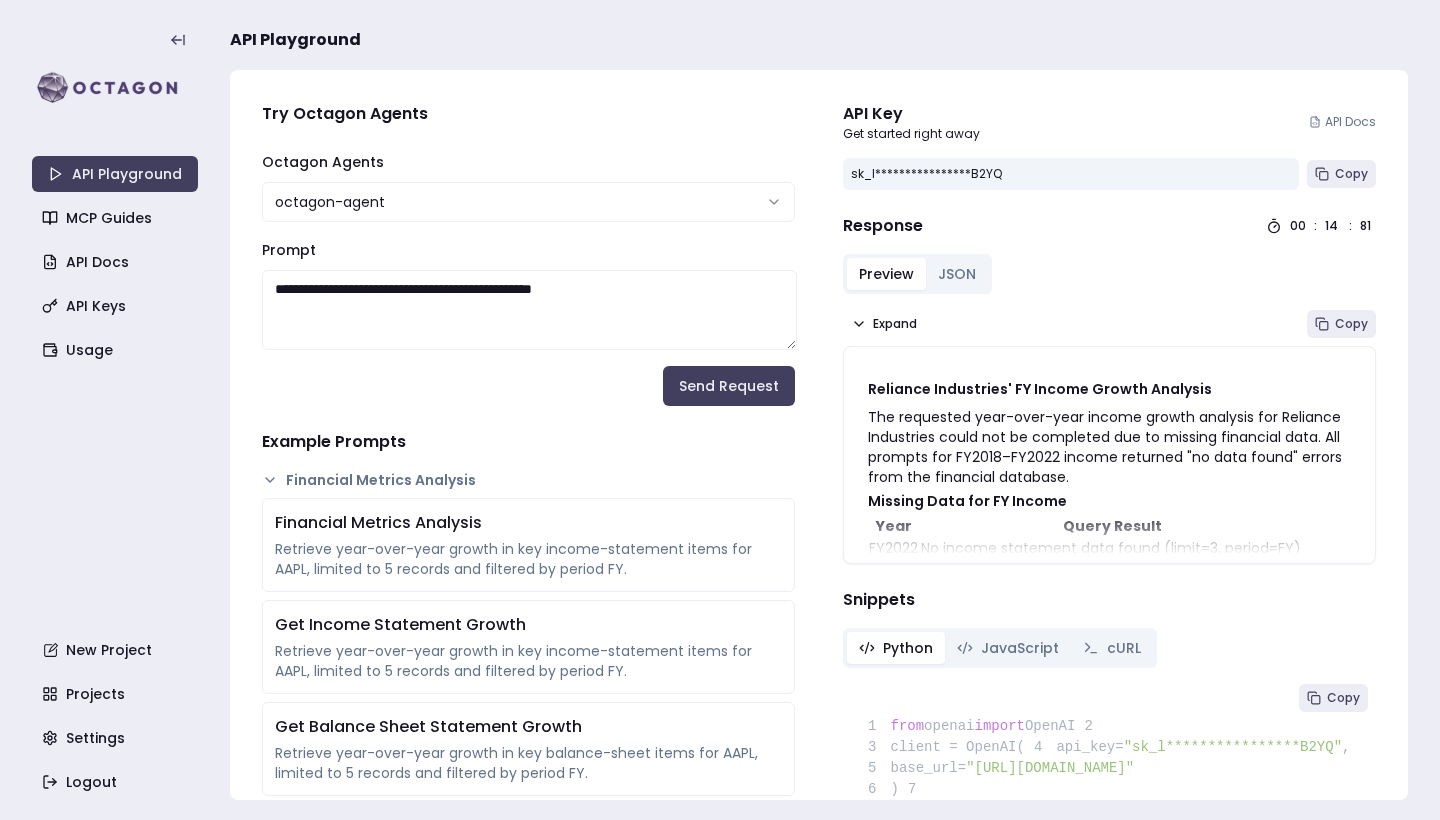 click on "**********" at bounding box center [529, 310] 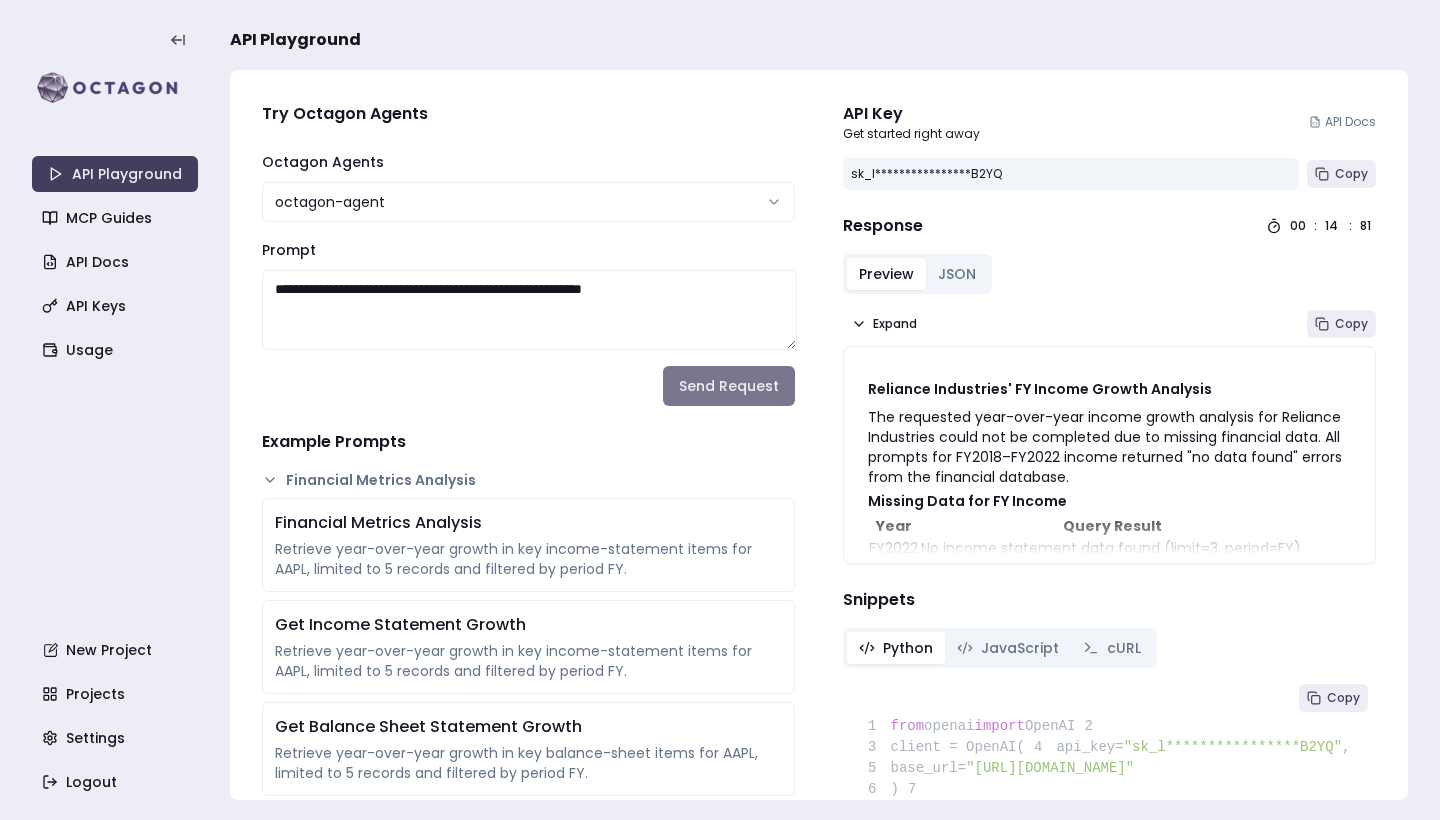 click on "Send Request" at bounding box center [729, 386] 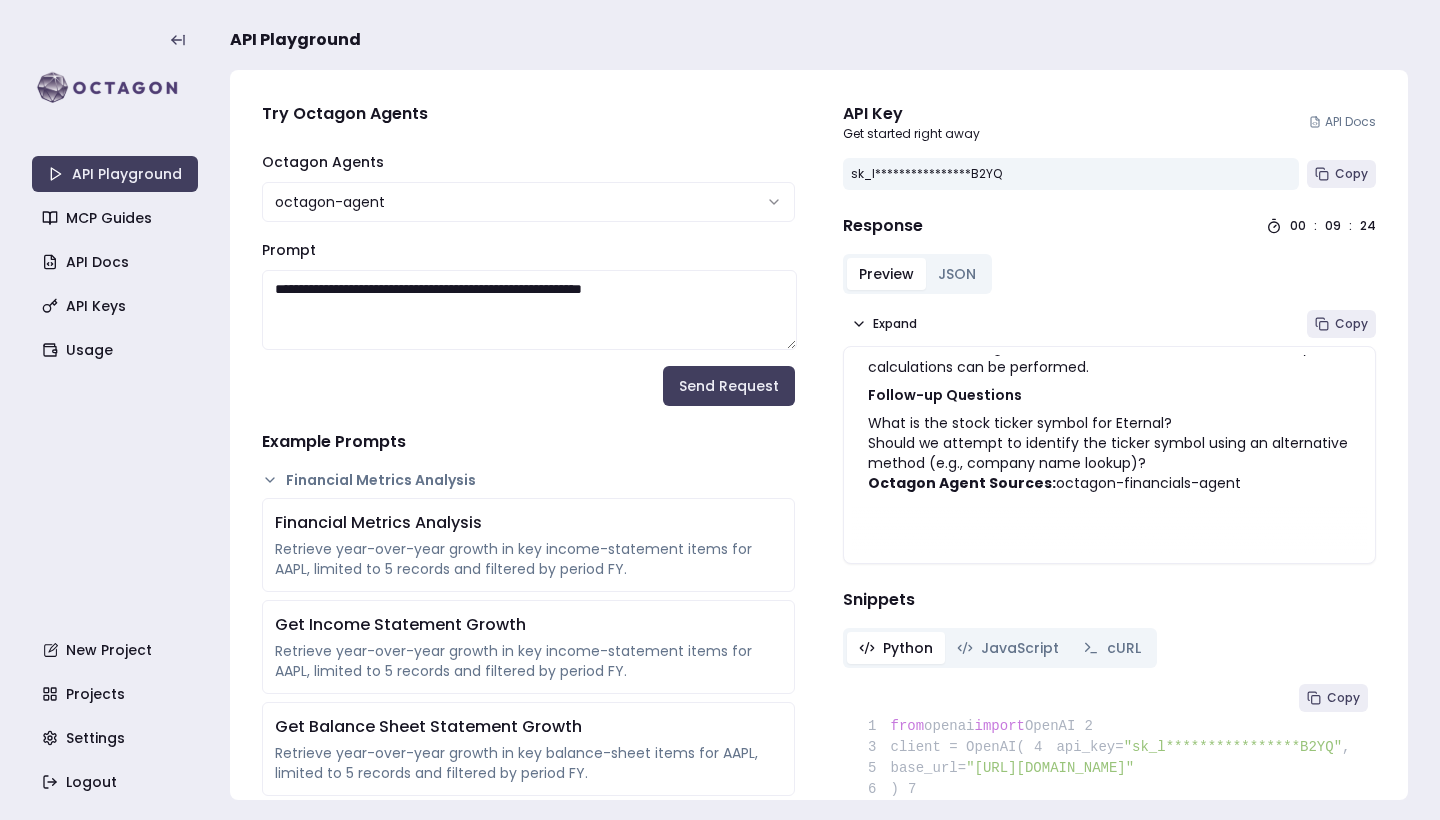 scroll, scrollTop: 384, scrollLeft: 0, axis: vertical 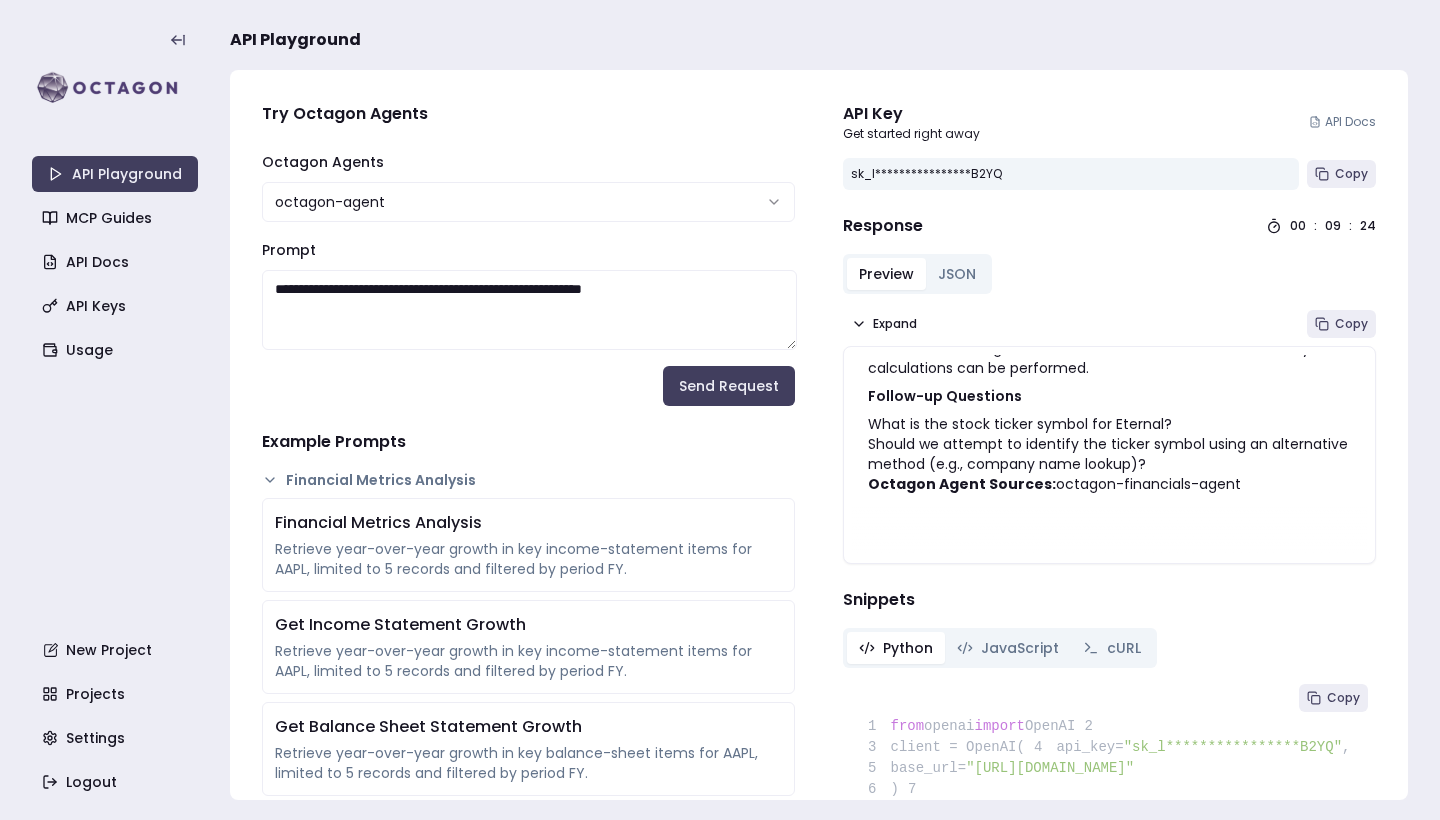 click on "**********" at bounding box center (529, 310) 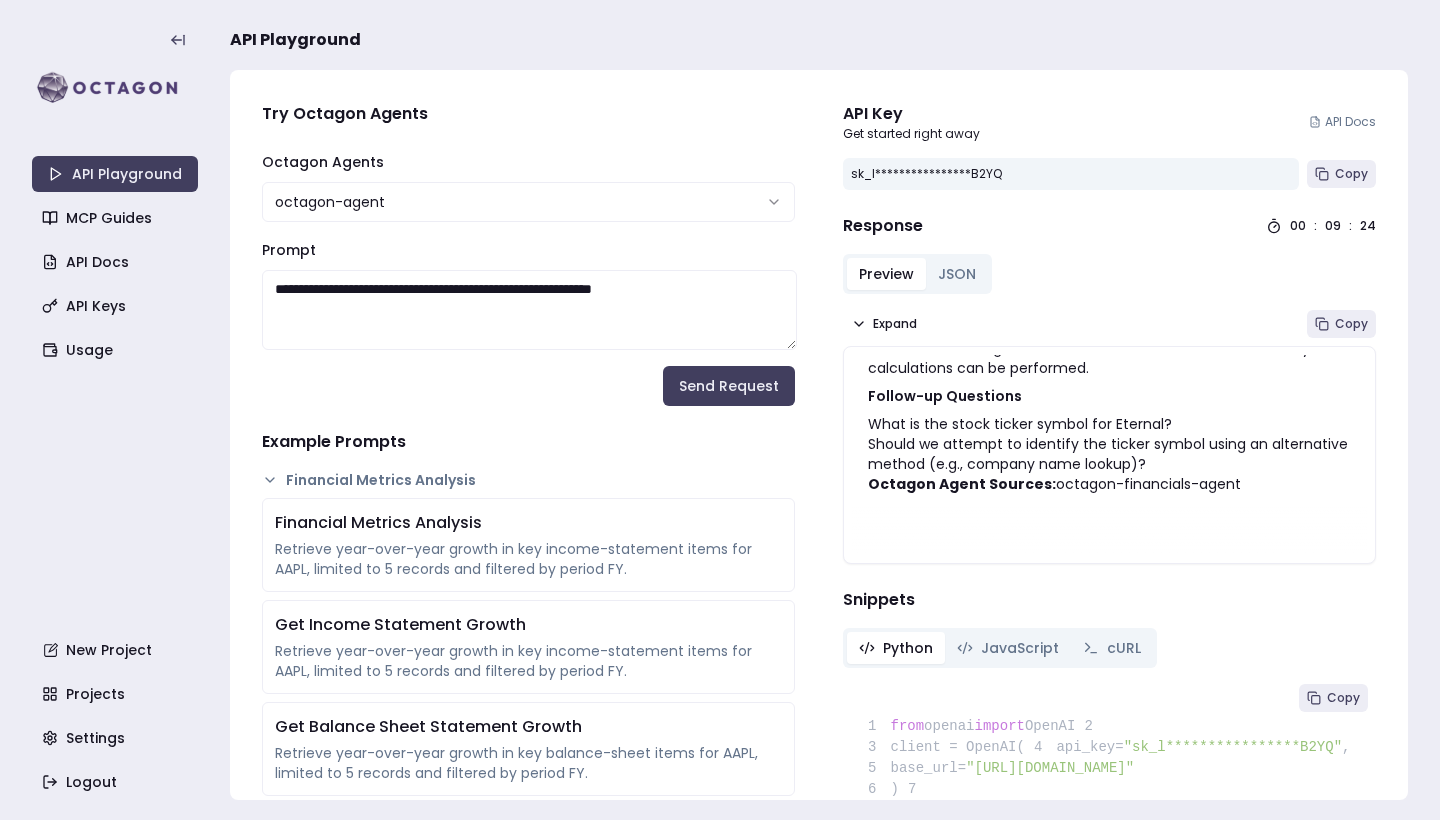 click on "**********" at bounding box center (529, 310) 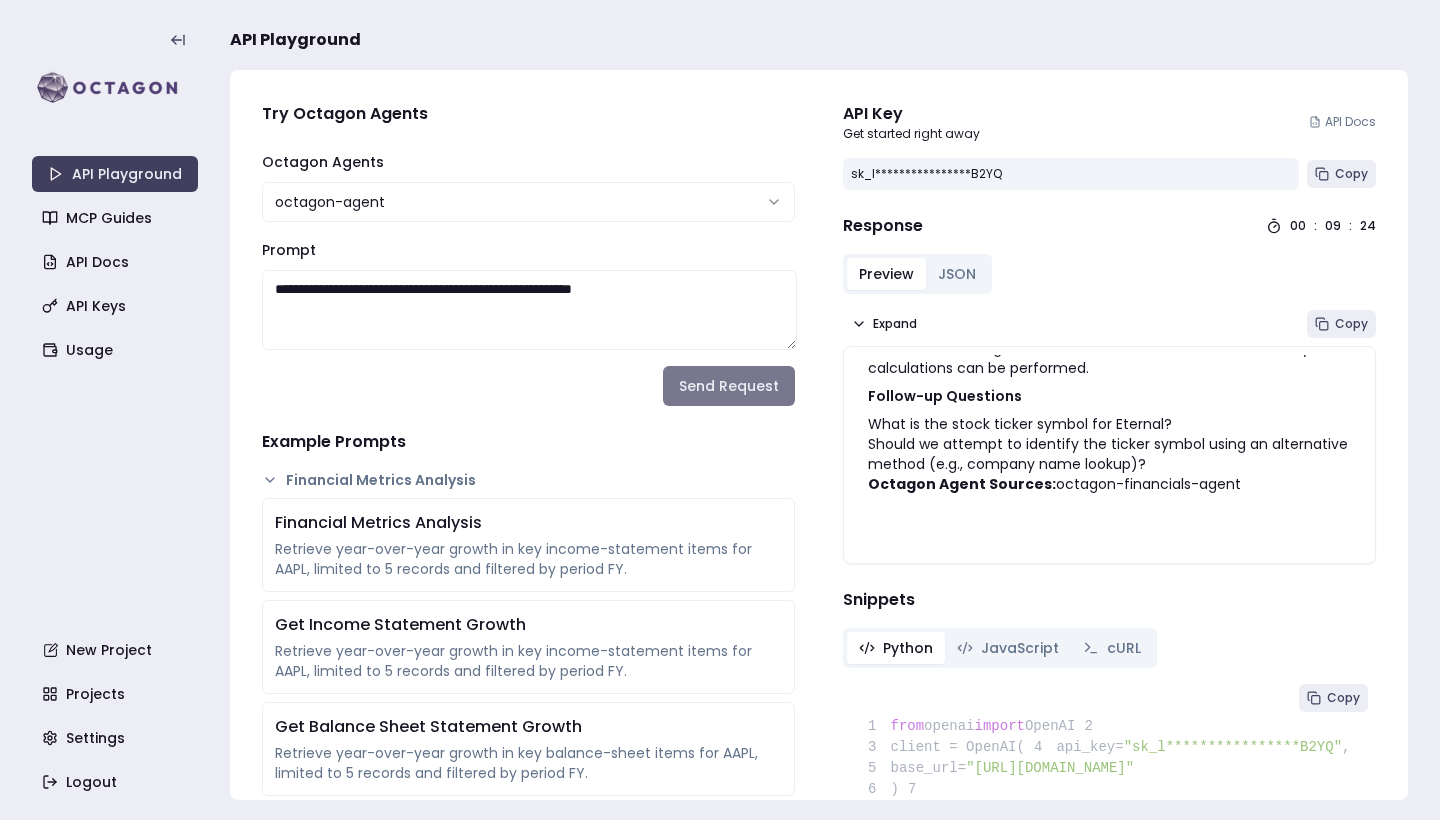 type on "**********" 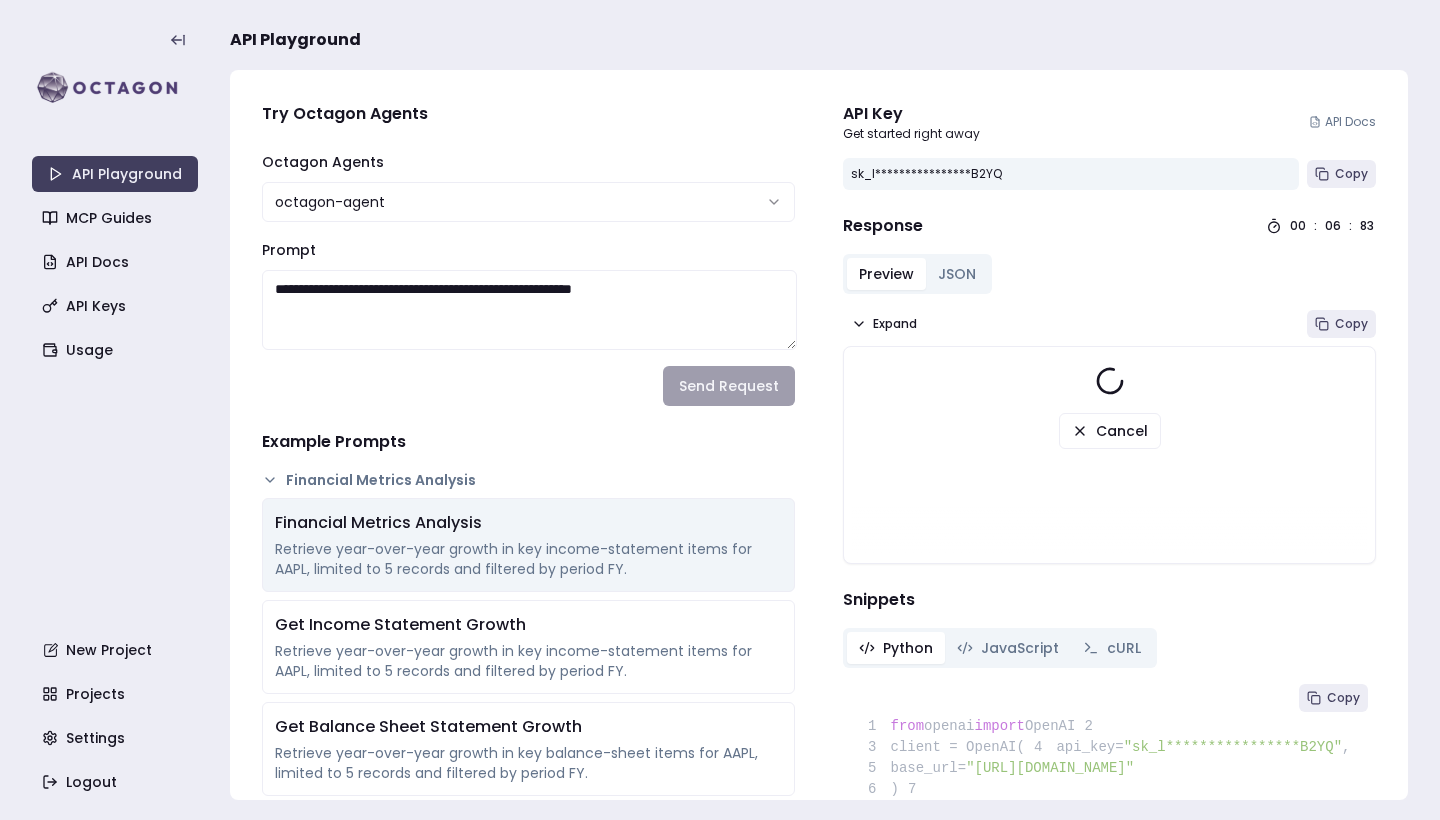 scroll, scrollTop: 0, scrollLeft: 0, axis: both 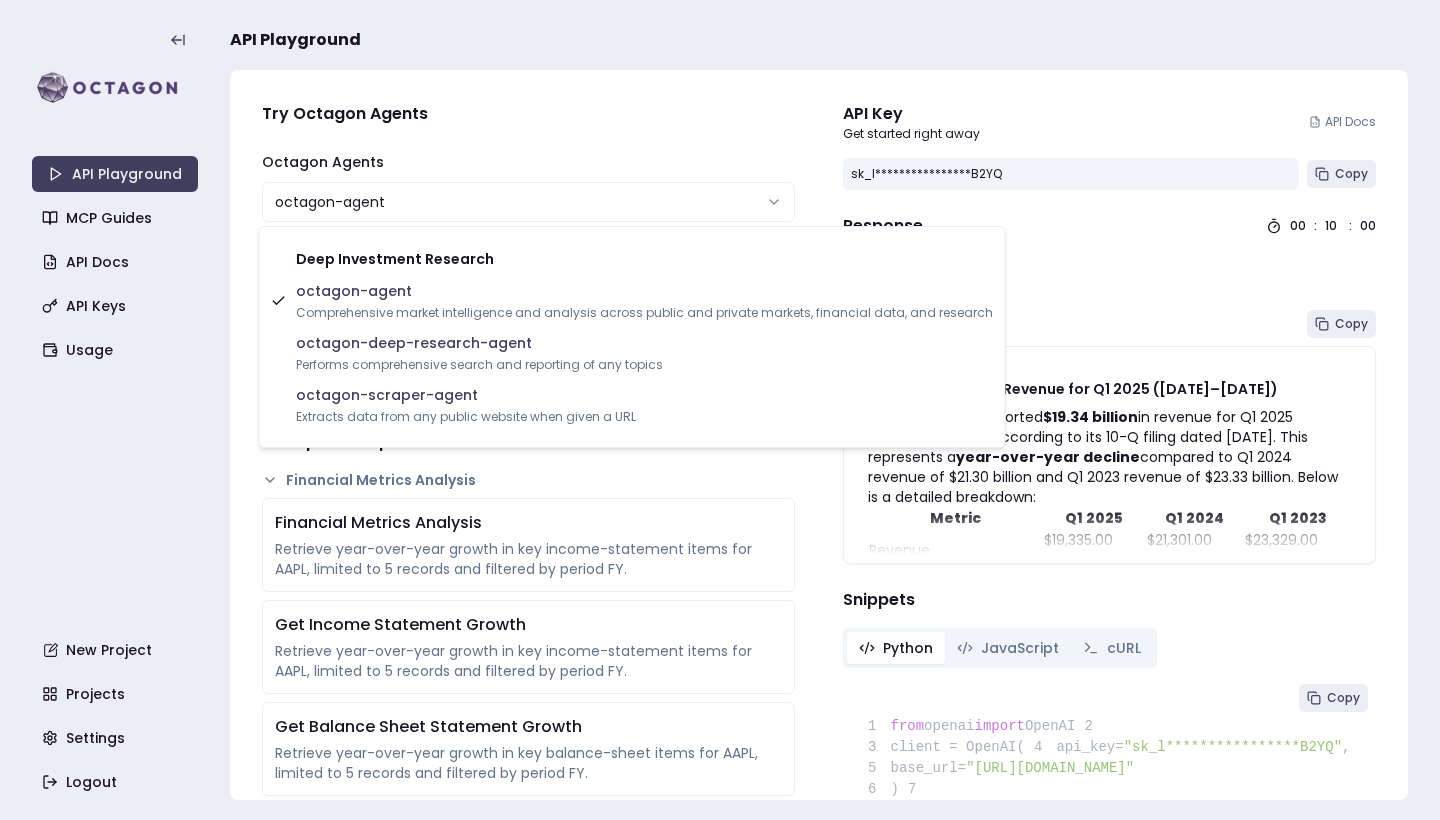 click on "**********" at bounding box center [720, 410] 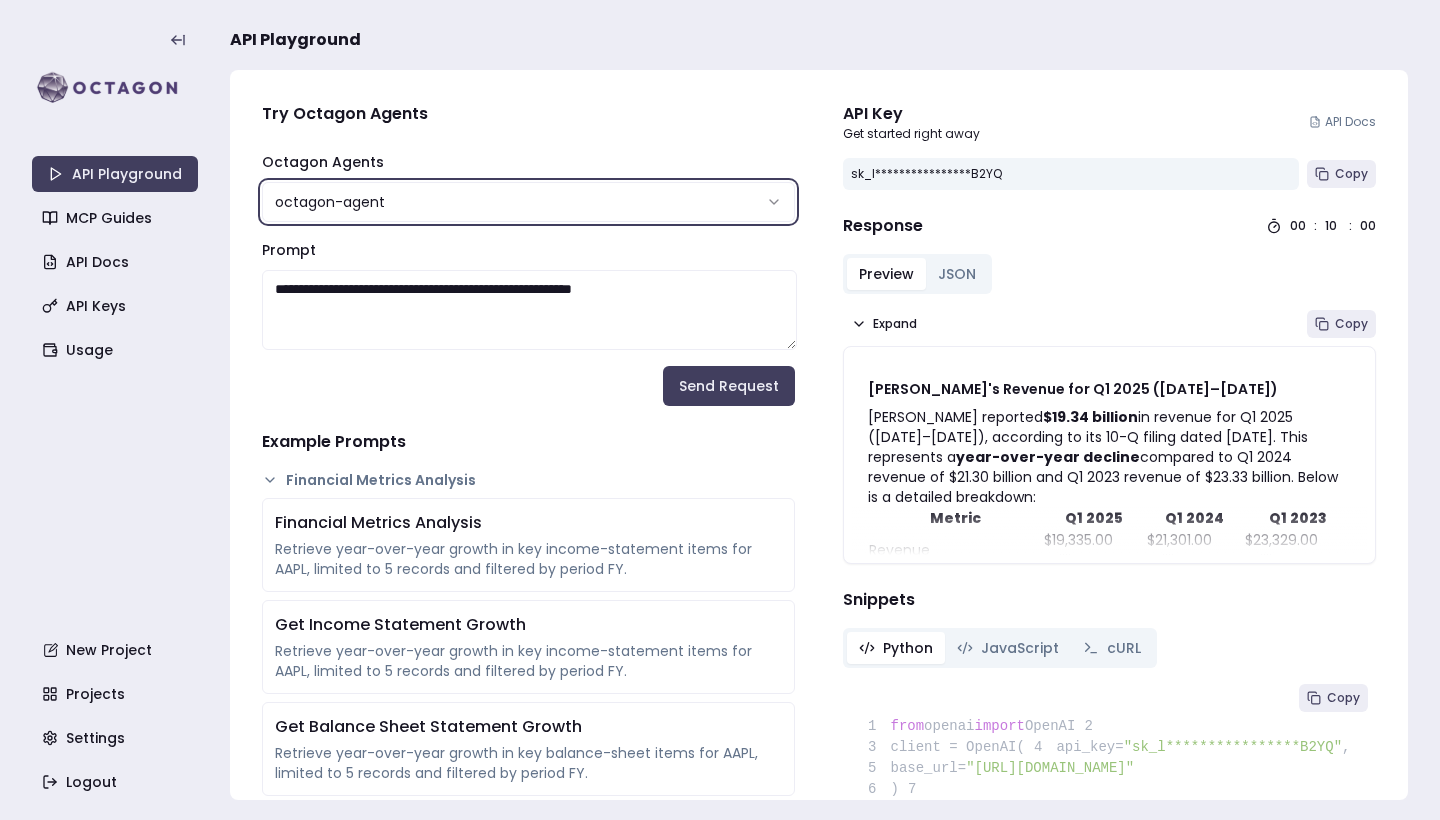 click on "**********" at bounding box center [720, 410] 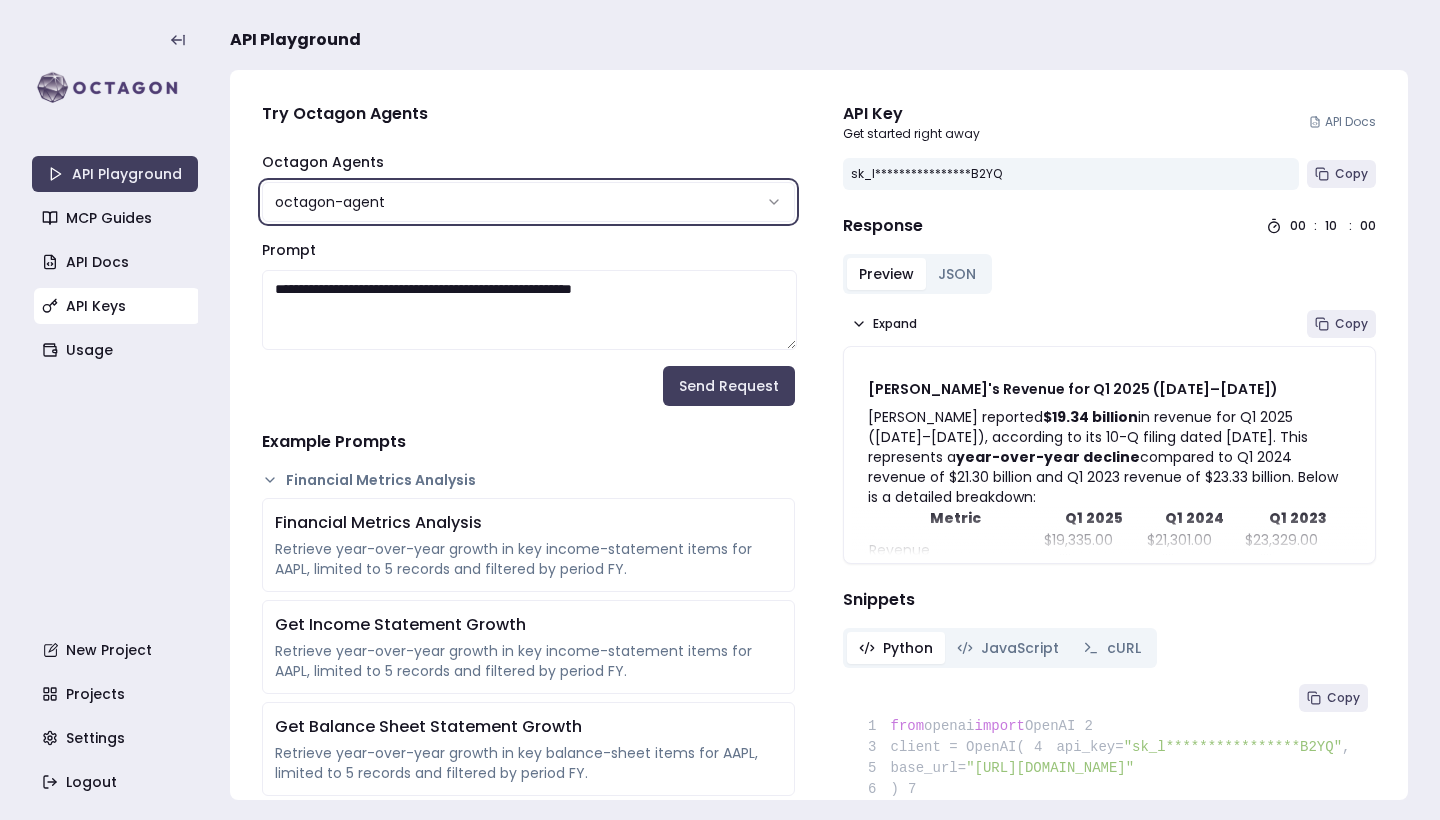 click on "API Keys" at bounding box center (117, 306) 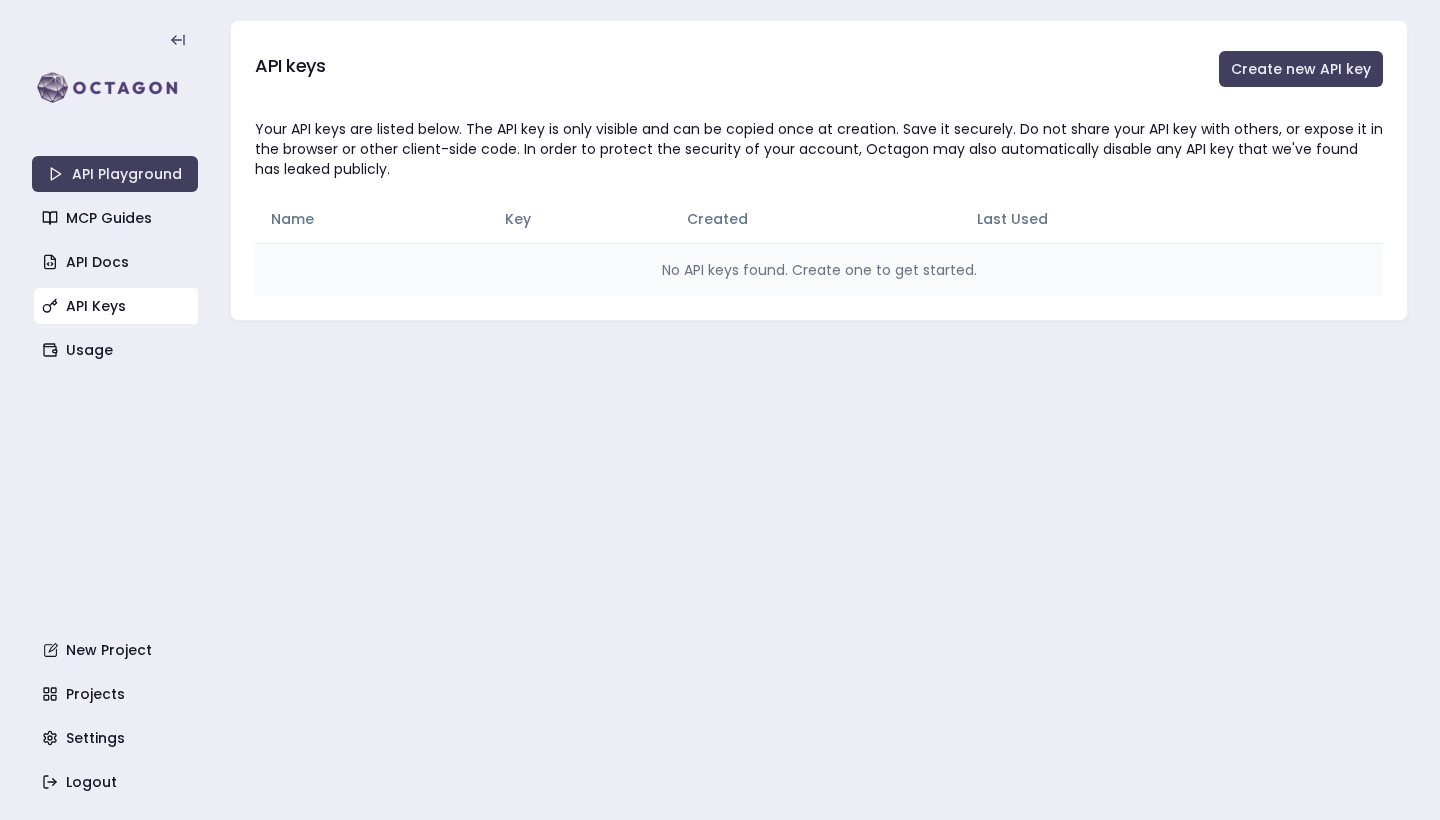 scroll, scrollTop: 0, scrollLeft: 0, axis: both 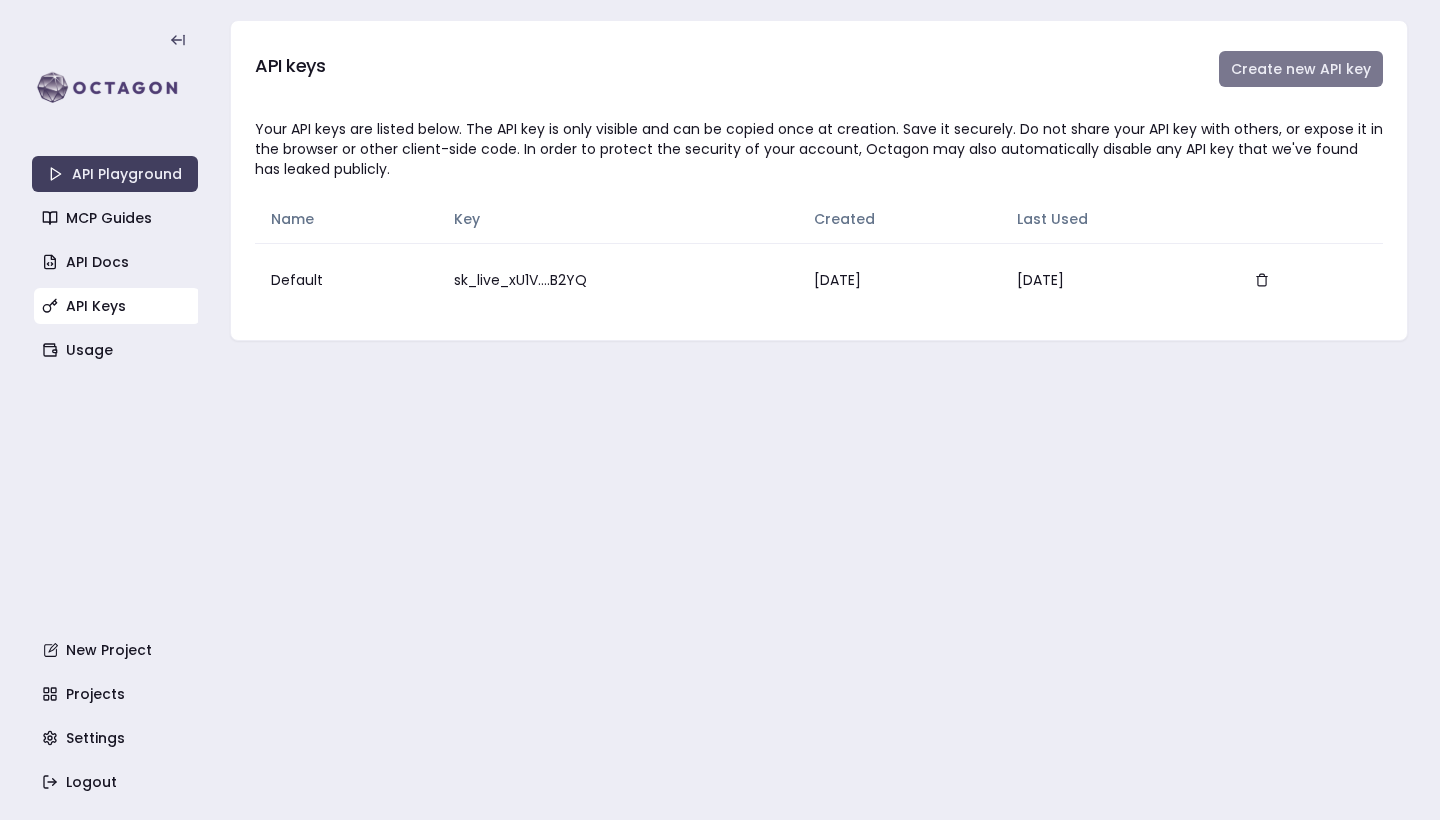 click on "Create new API key" at bounding box center [1301, 69] 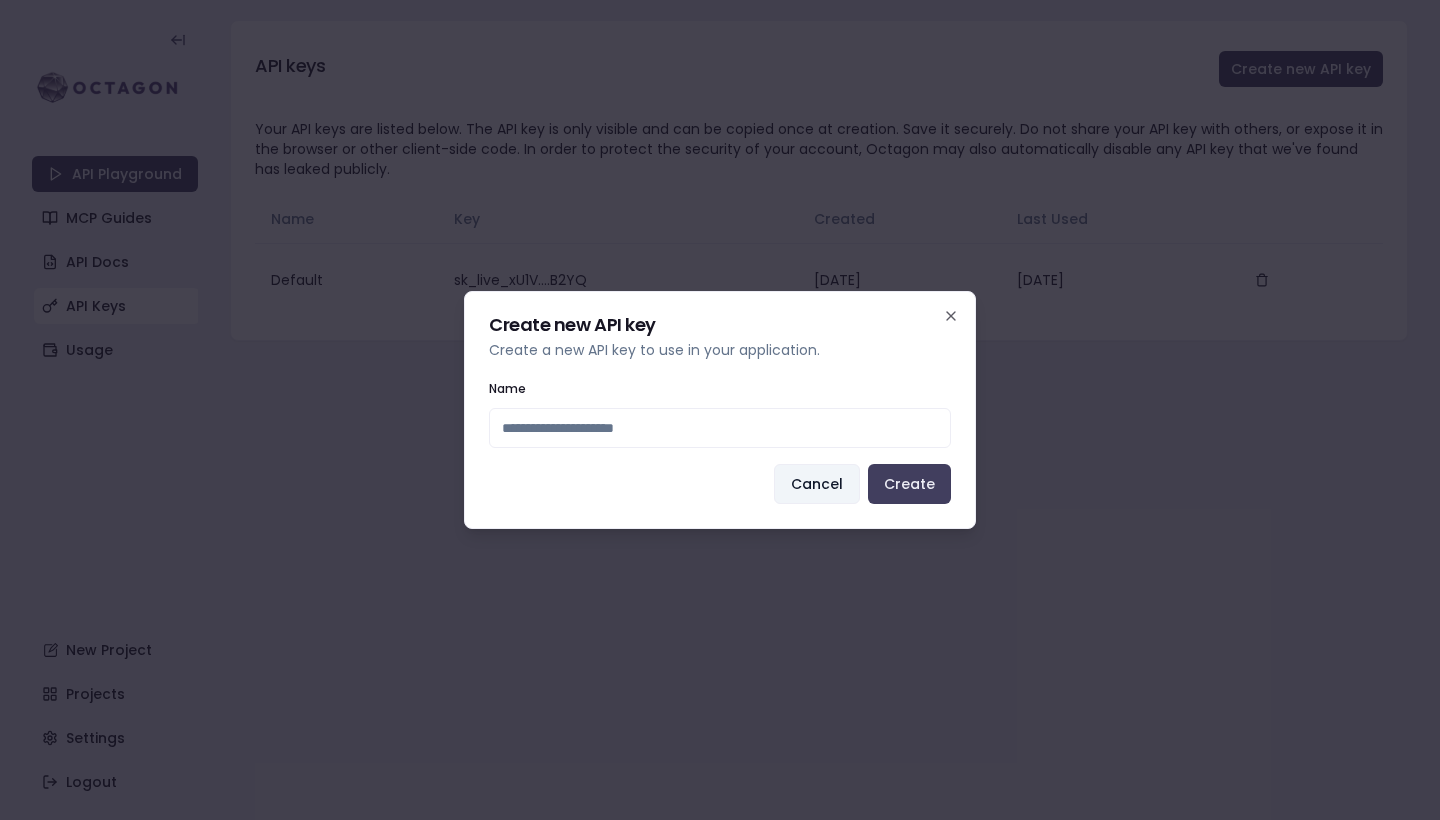click on "Cancel" at bounding box center (817, 484) 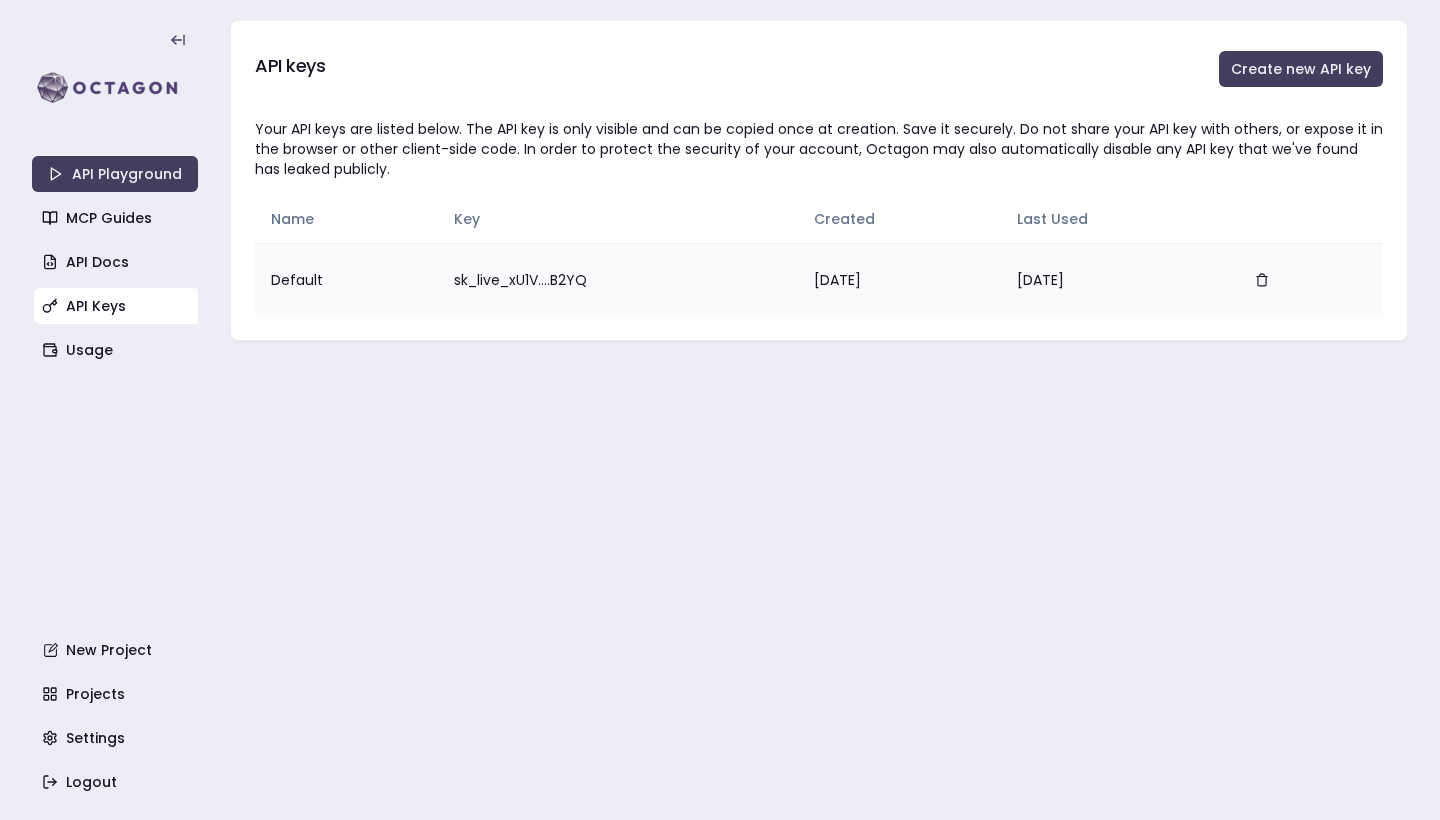 click on "sk_live_xU1V....B2YQ" at bounding box center (618, 279) 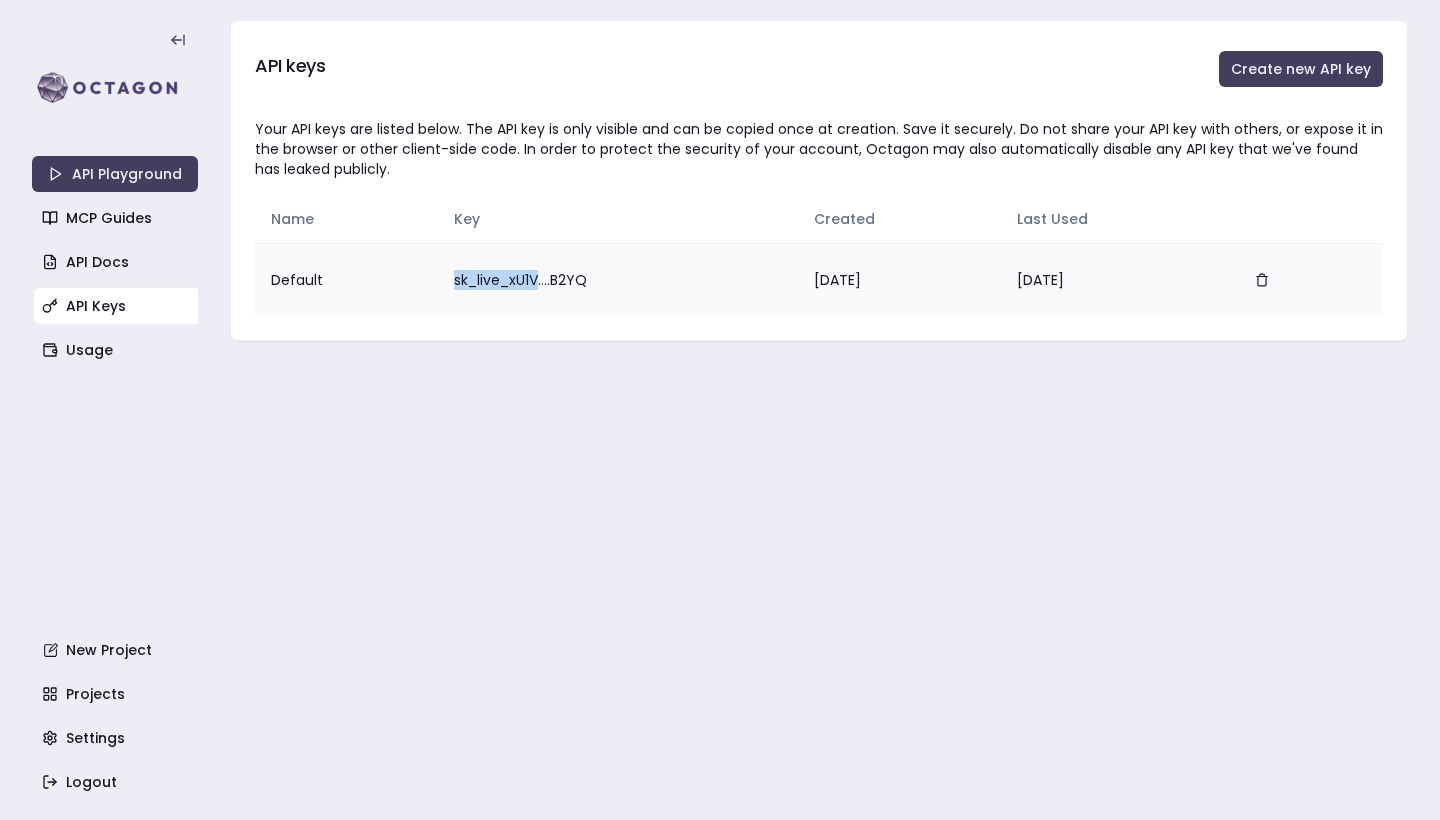 click on "sk_live_xU1V....B2YQ" at bounding box center [618, 279] 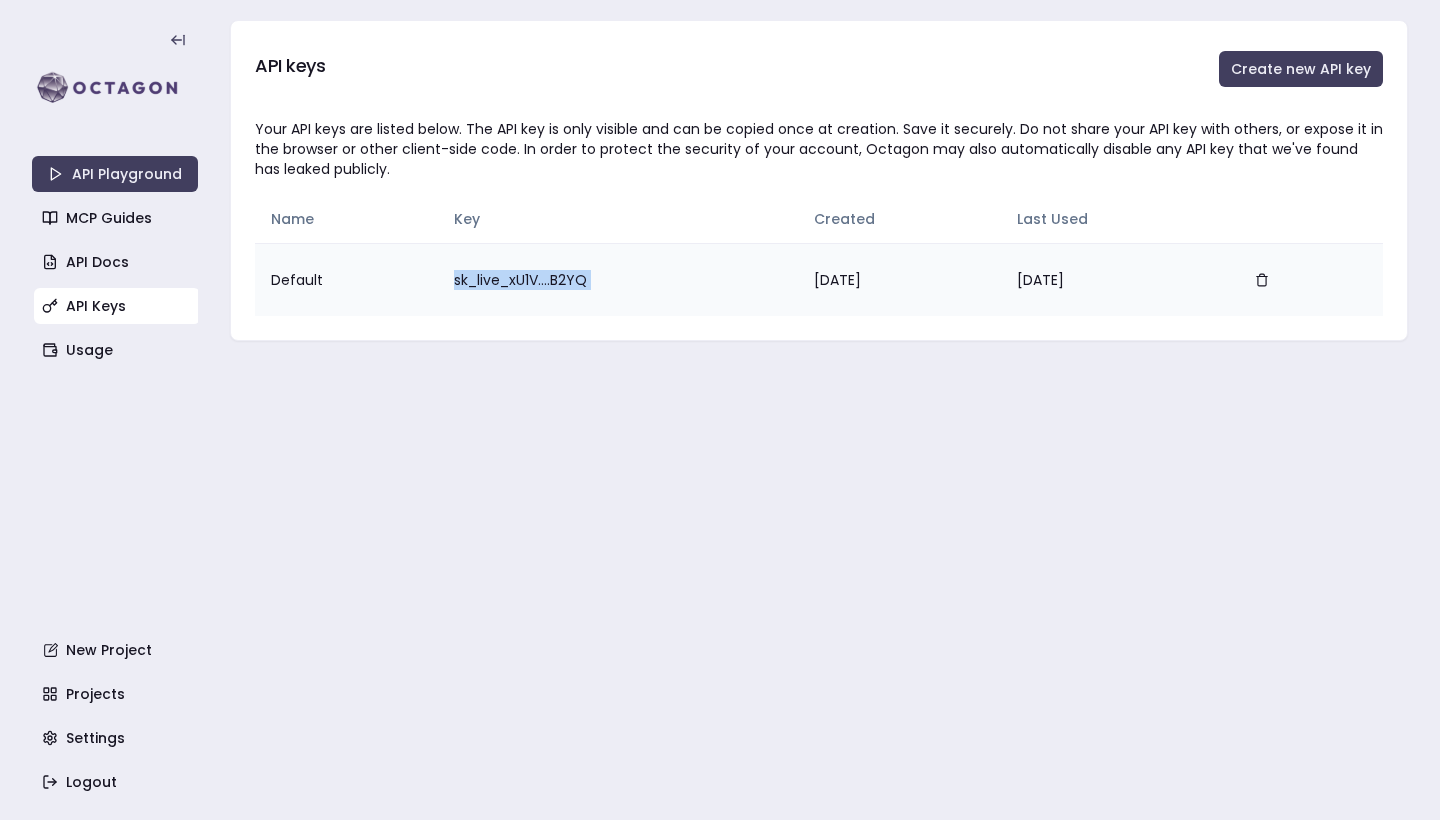 click on "sk_live_xU1V....B2YQ" at bounding box center (618, 279) 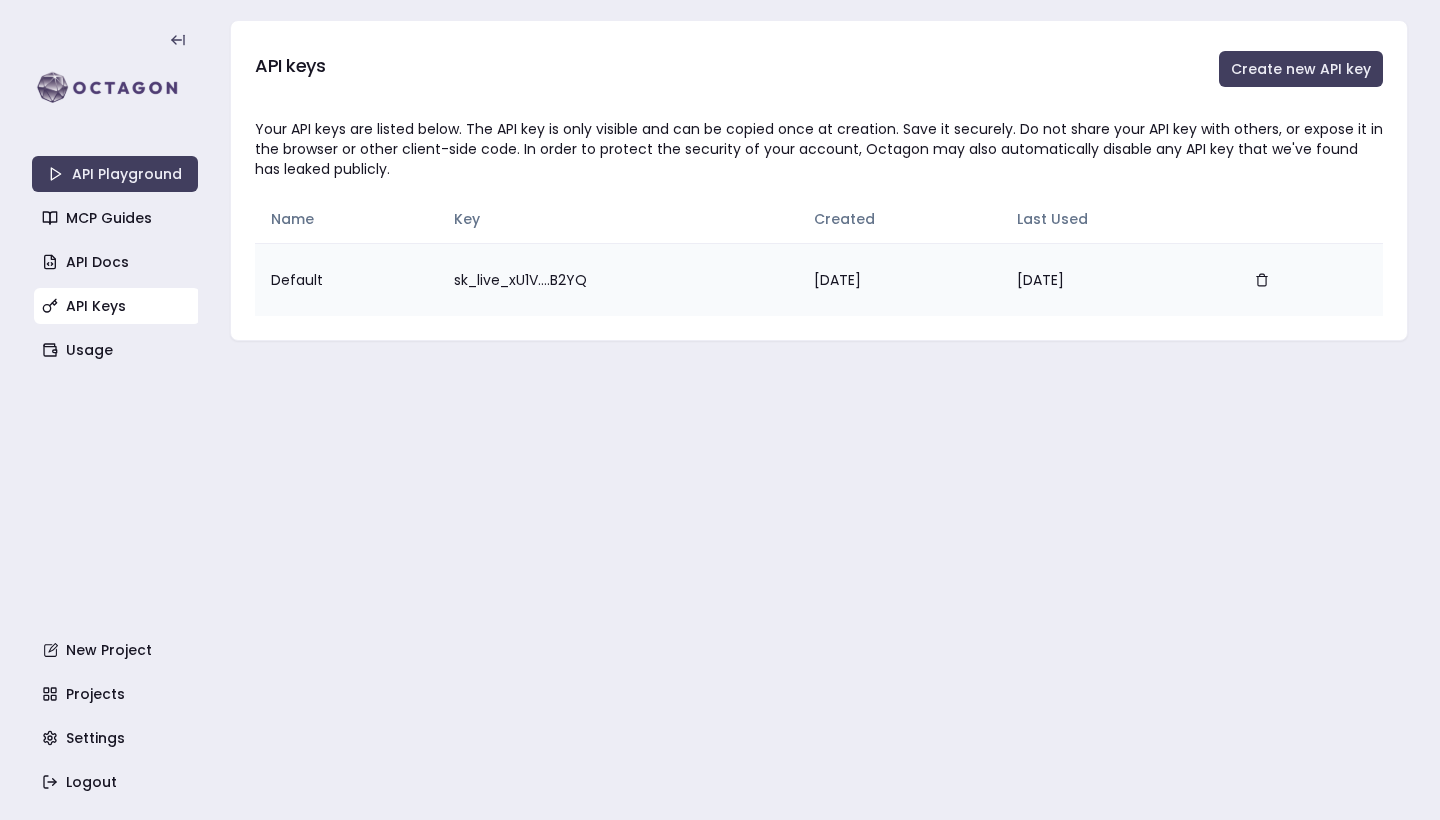 drag, startPoint x: 799, startPoint y: 276, endPoint x: 963, endPoint y: 276, distance: 164 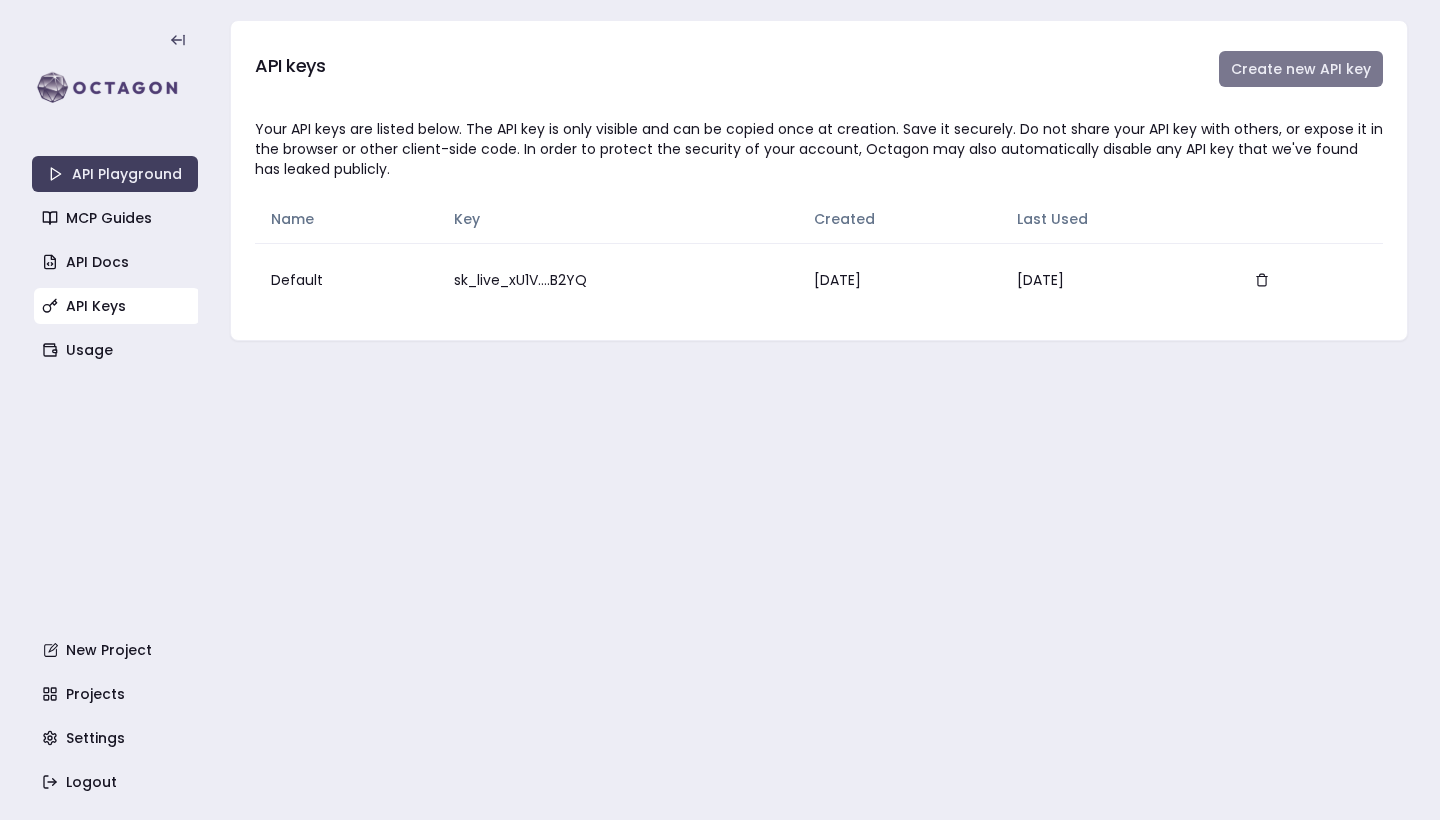 click on "Create new API key" at bounding box center [1301, 69] 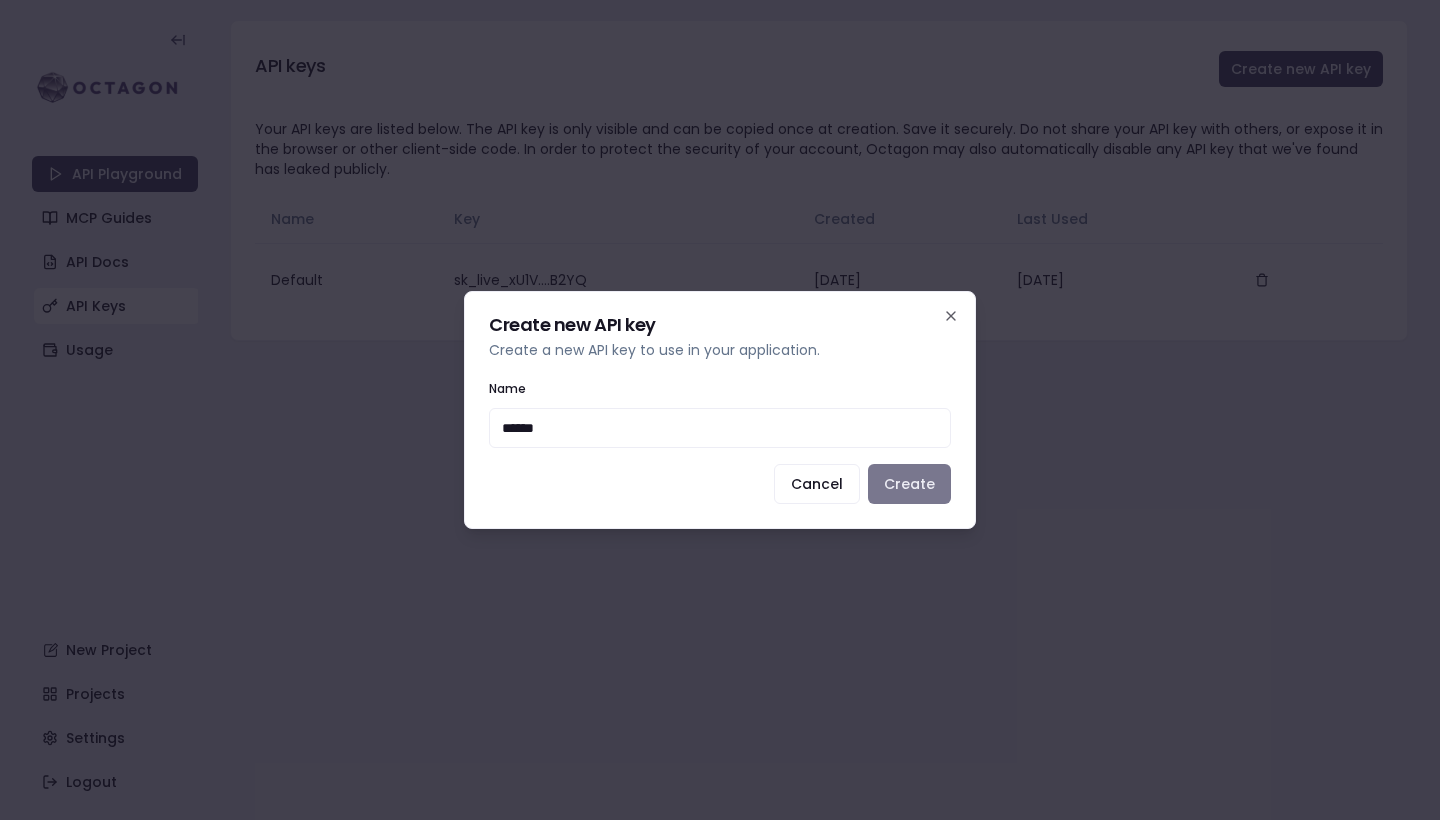 type on "******" 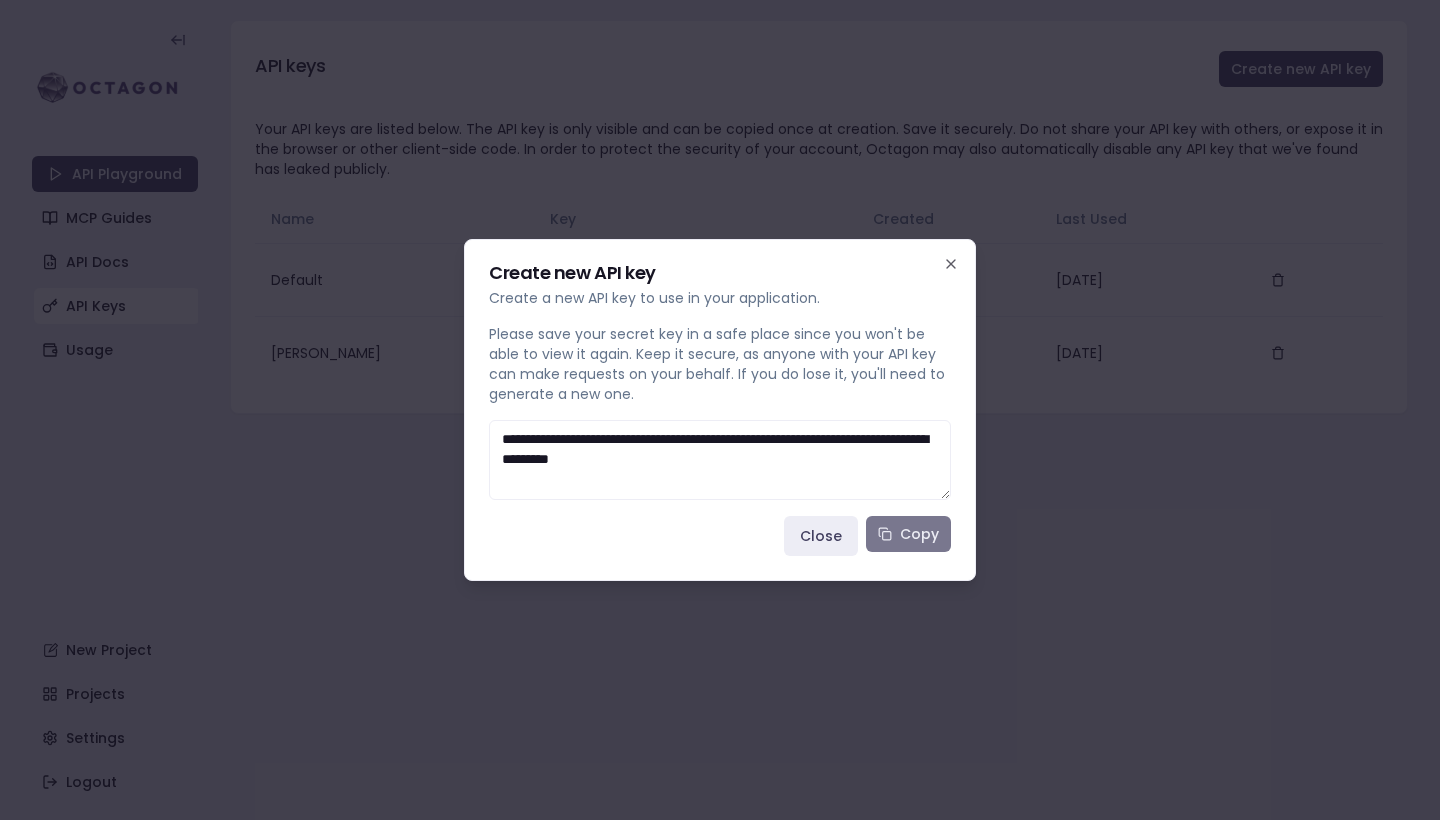 click on "Copy" at bounding box center [908, 534] 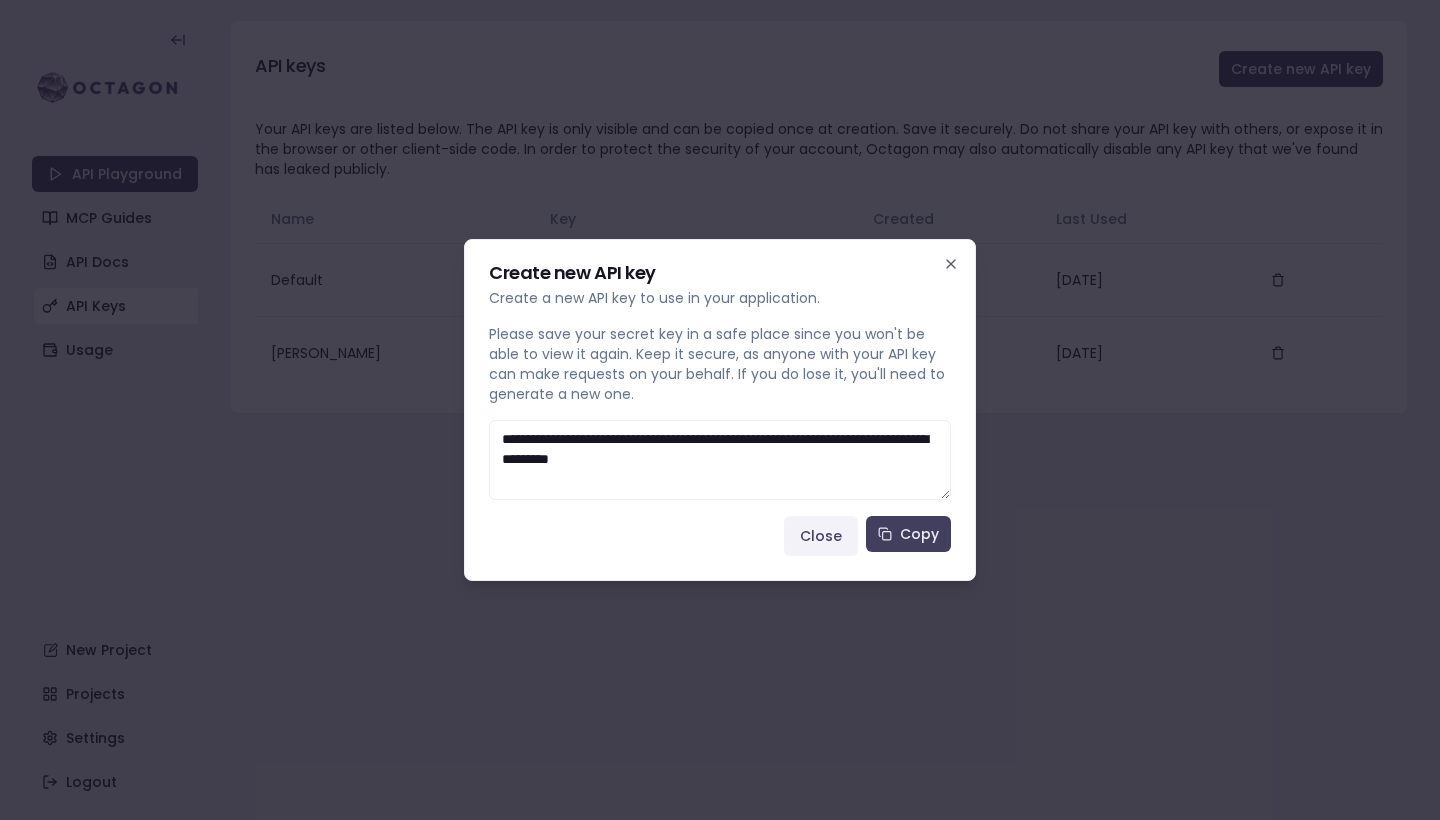 click on "Close" at bounding box center [821, 536] 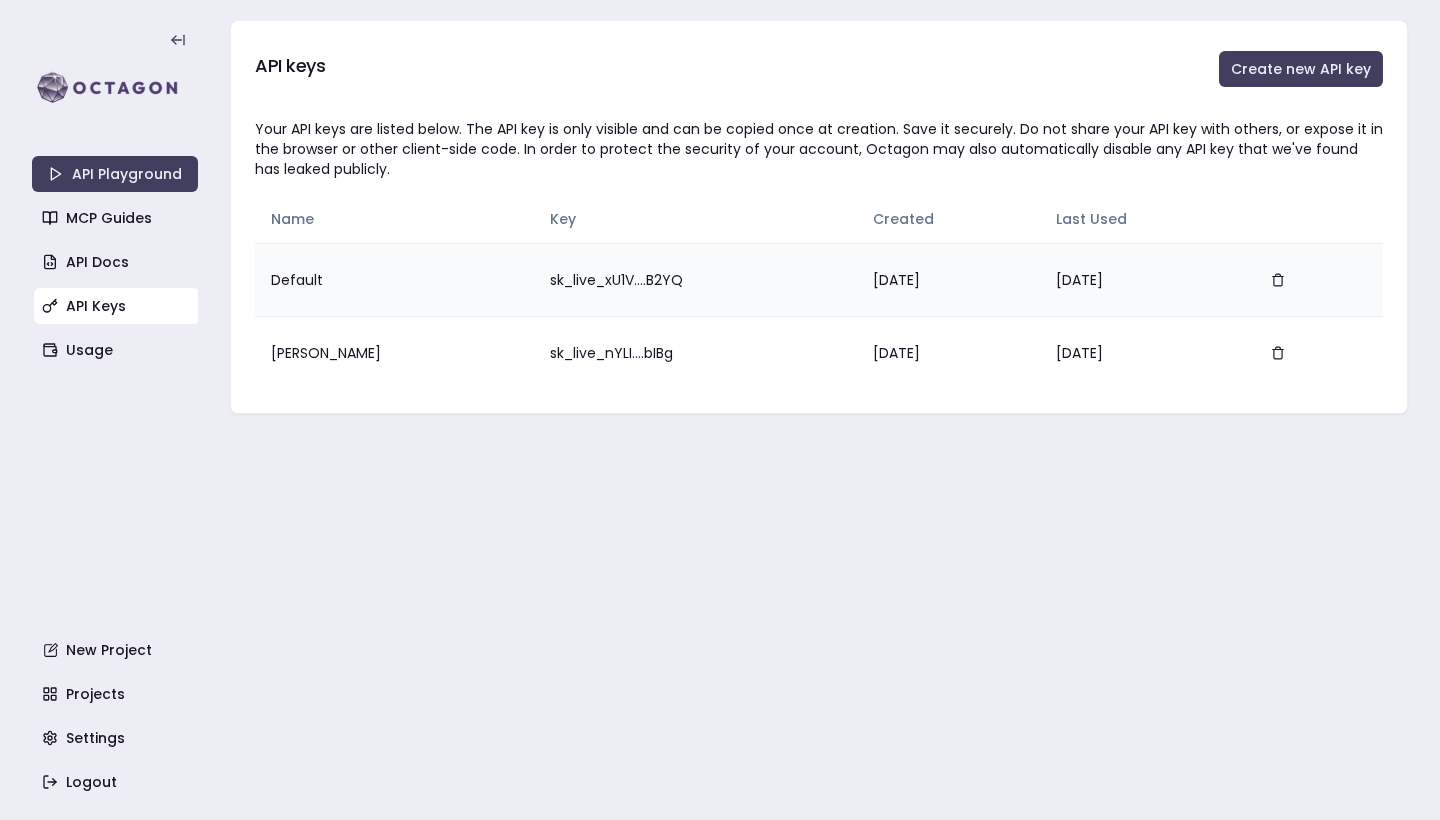 scroll, scrollTop: 0, scrollLeft: 0, axis: both 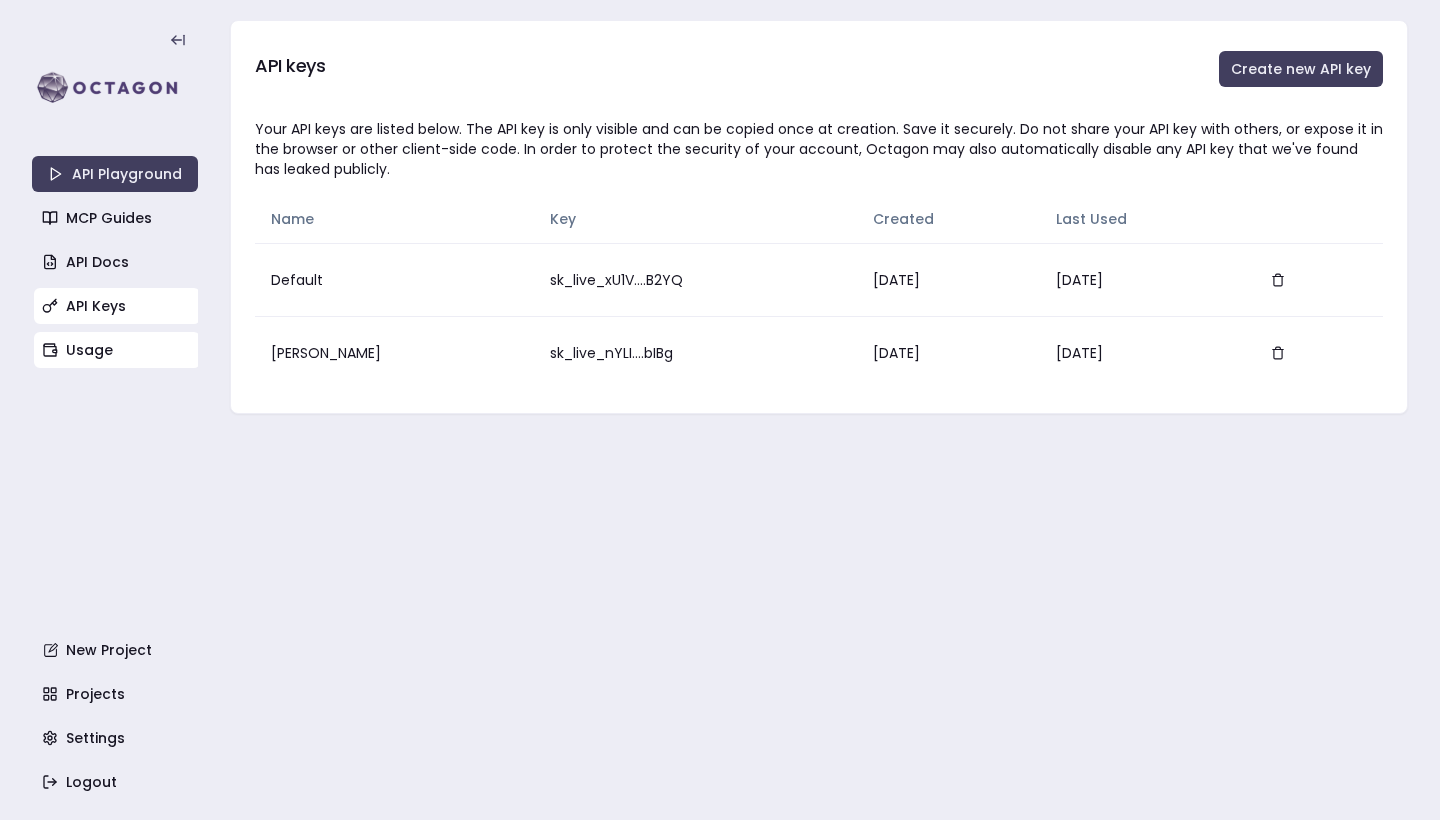 click on "Usage" at bounding box center [117, 350] 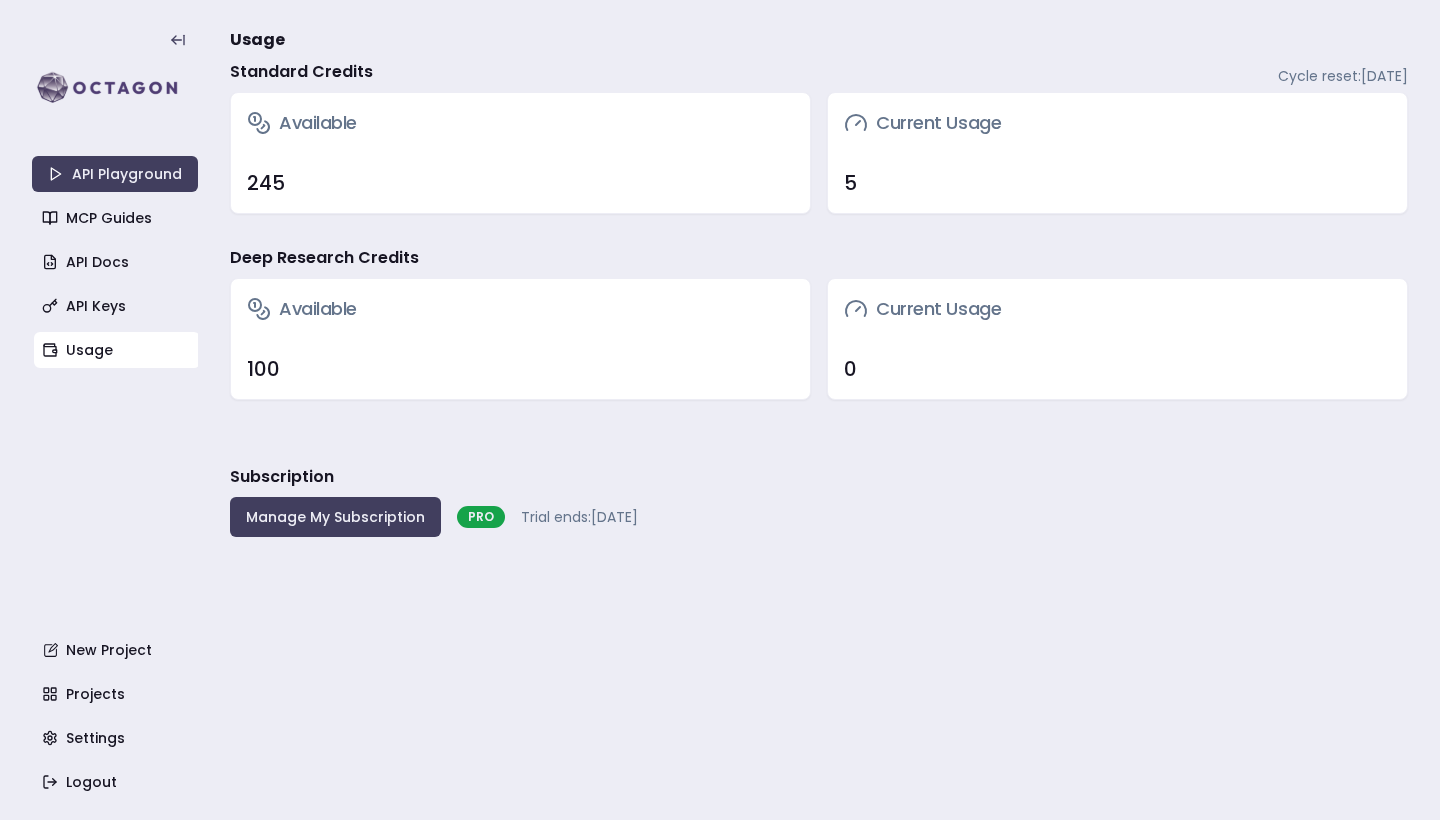 scroll, scrollTop: 0, scrollLeft: 0, axis: both 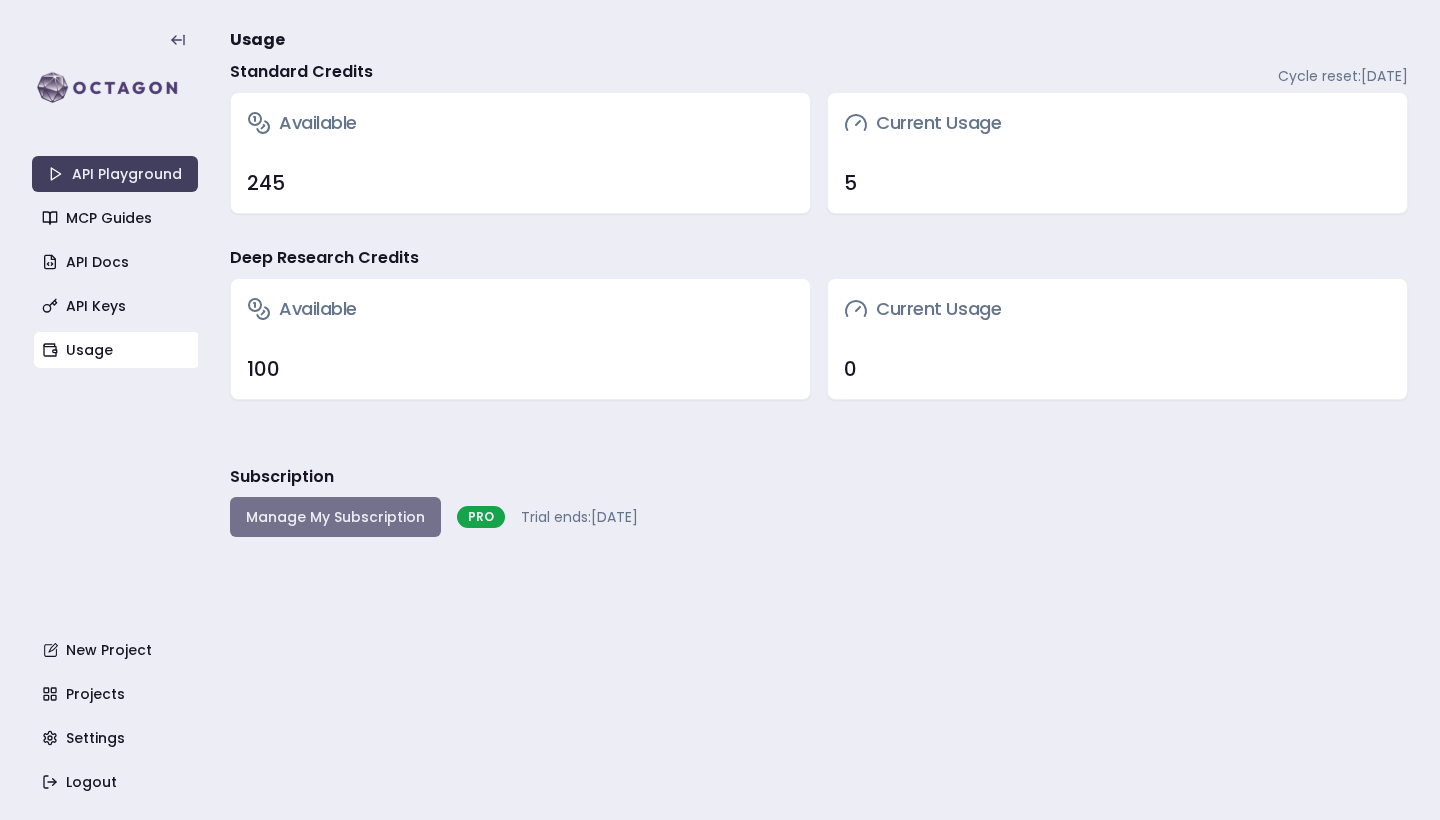 click on "Manage My Subscription" at bounding box center [335, 517] 